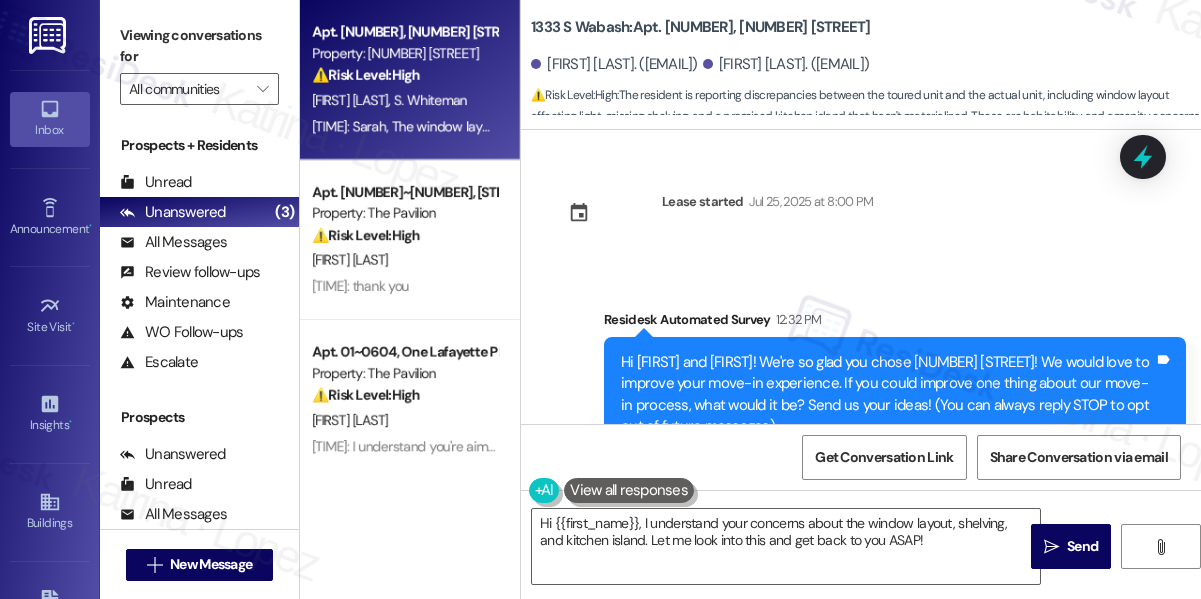 scroll, scrollTop: 0, scrollLeft: 0, axis: both 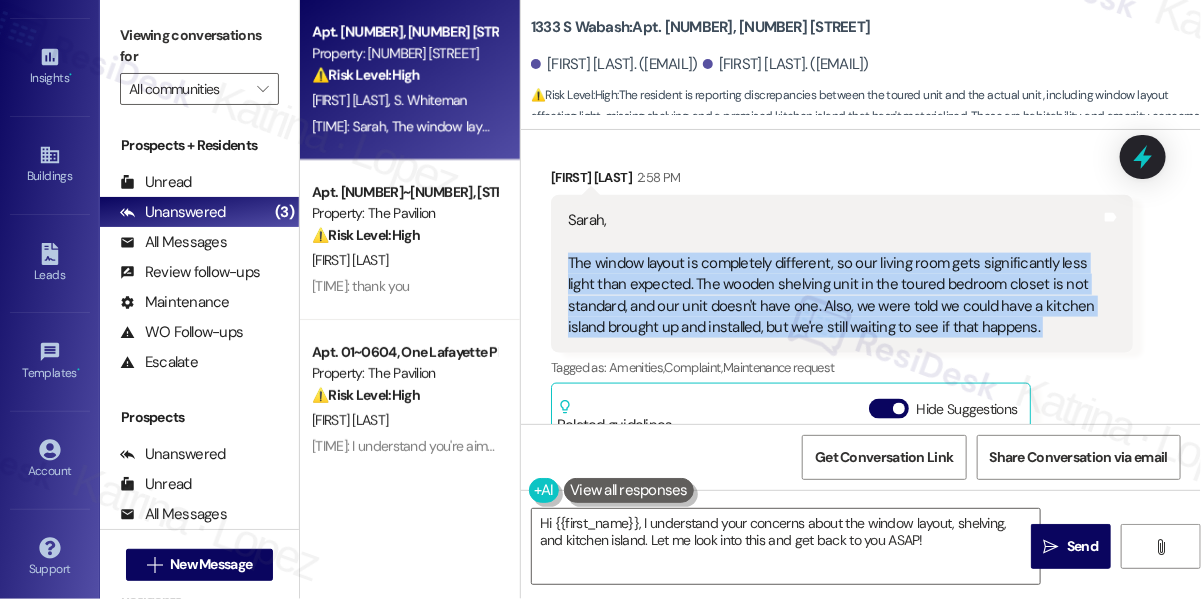click on "Sarah,
The window layout is completely different, so our living room gets significantly less light than expected. The wooden shelving unit in the toured bedroom closet is not standard, and our unit doesn't have one. Also, we were told we could have a kitchen island brought up and installed, but we're still waiting to see if that happens." at bounding box center (834, 274) 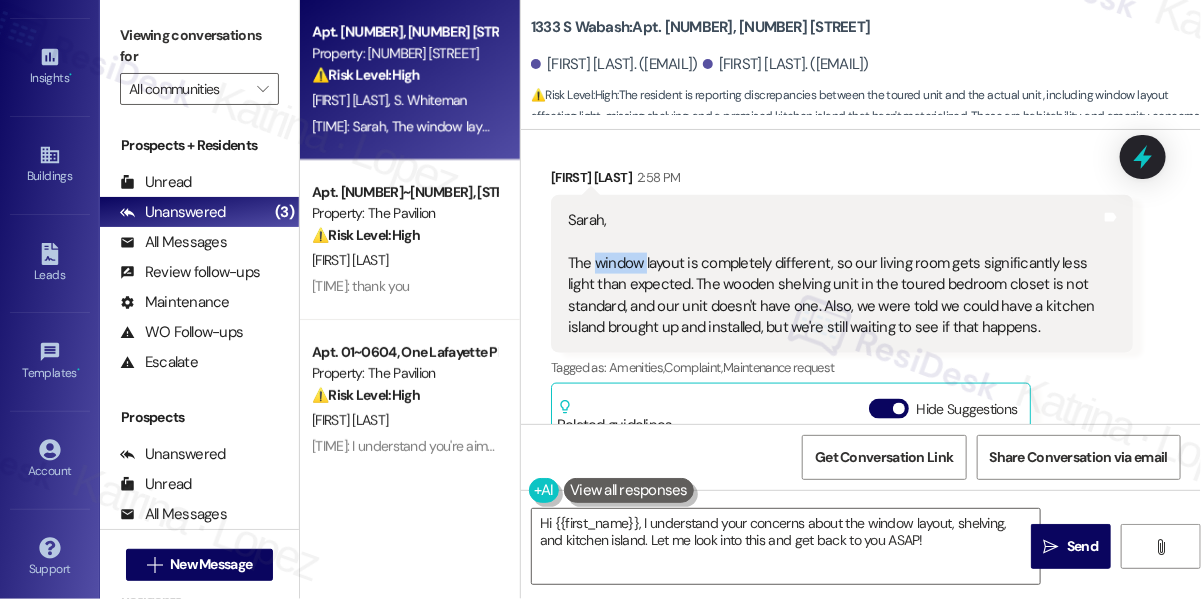 click on "Sarah,
The window layout is completely different, so our living room gets significantly less light than expected. The wooden shelving unit in the toured bedroom closet is not standard, and our unit doesn't have one. Also, we were told we could have a kitchen island brought up and installed, but we're still waiting to see if that happens." at bounding box center [834, 274] 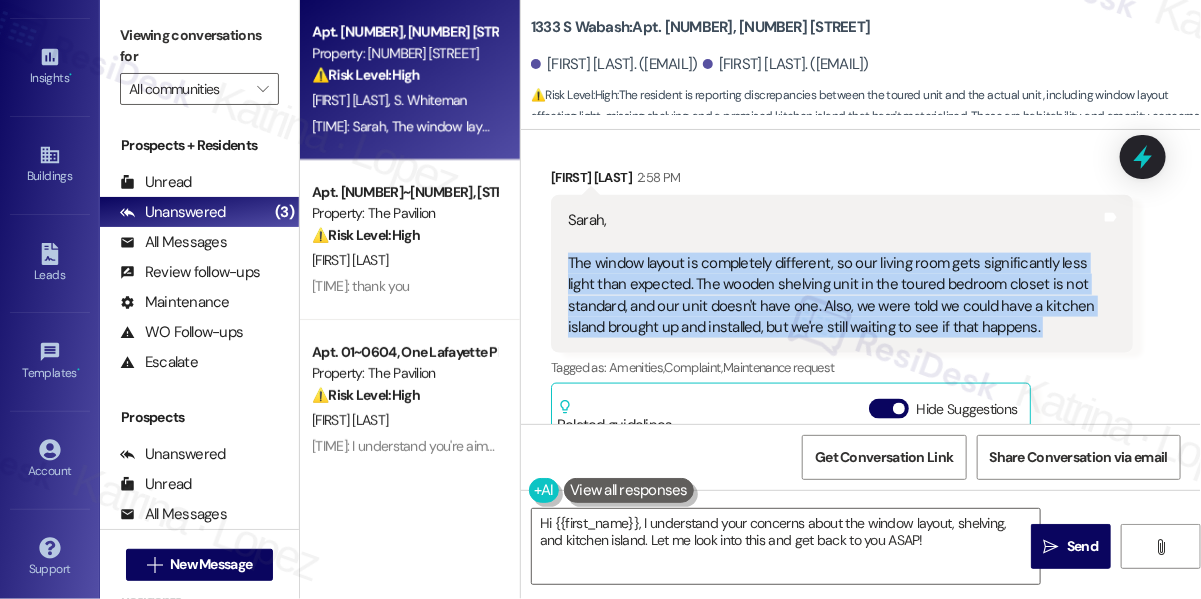 click on "Sarah,
The window layout is completely different, so our living room gets significantly less light than expected. The wooden shelving unit in the toured bedroom closet is not standard, and our unit doesn't have one. Also, we were told we could have a kitchen island brought up and installed, but we're still waiting to see if that happens." at bounding box center (834, 274) 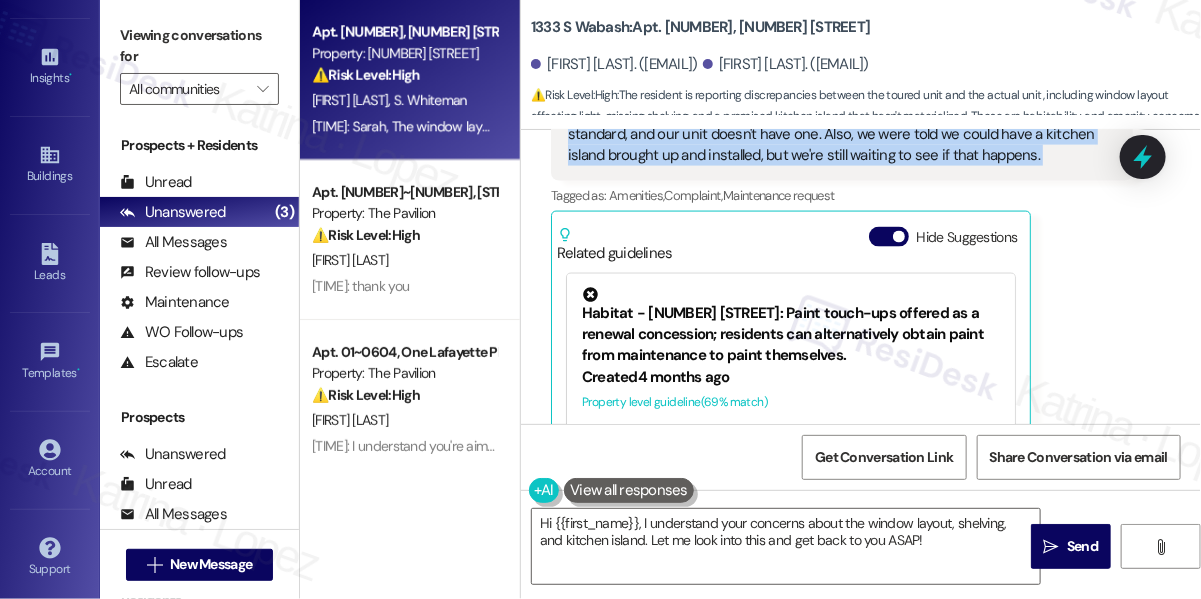 scroll, scrollTop: 1152, scrollLeft: 0, axis: vertical 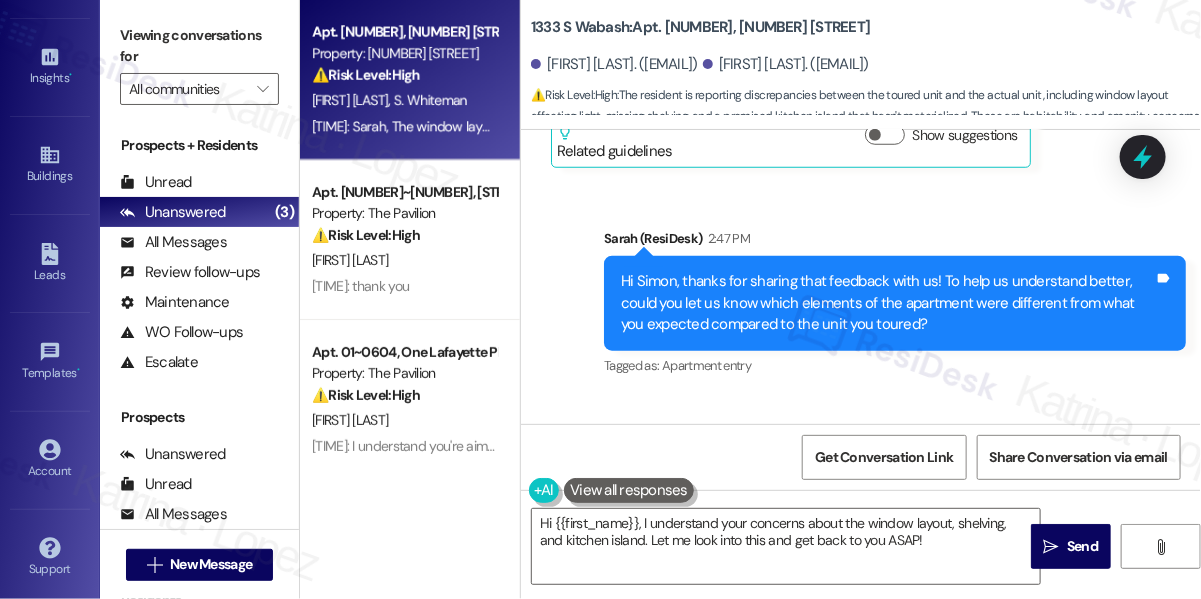 click on "Hi Simon, thanks for sharing that feedback with us! To help us understand better, could you let us know which elements of the apartment were different from what you expected compared to the unit you toured?" at bounding box center (887, 303) 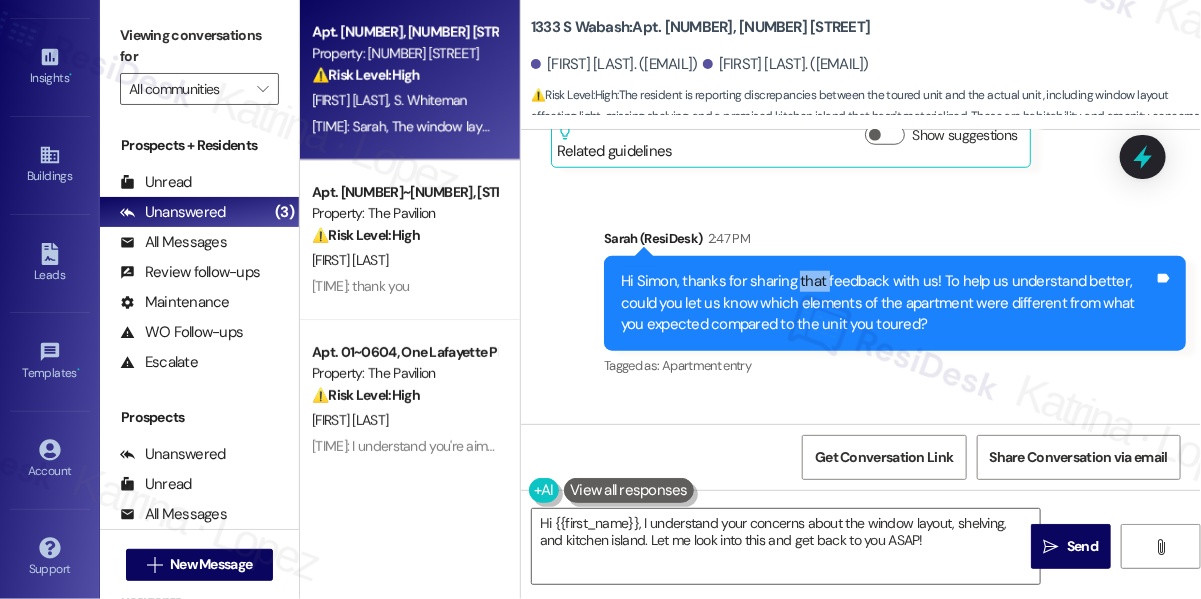 click on "Hi Simon, thanks for sharing that feedback with us! To help us understand better, could you let us know which elements of the apartment were different from what you expected compared to the unit you toured?" at bounding box center [887, 303] 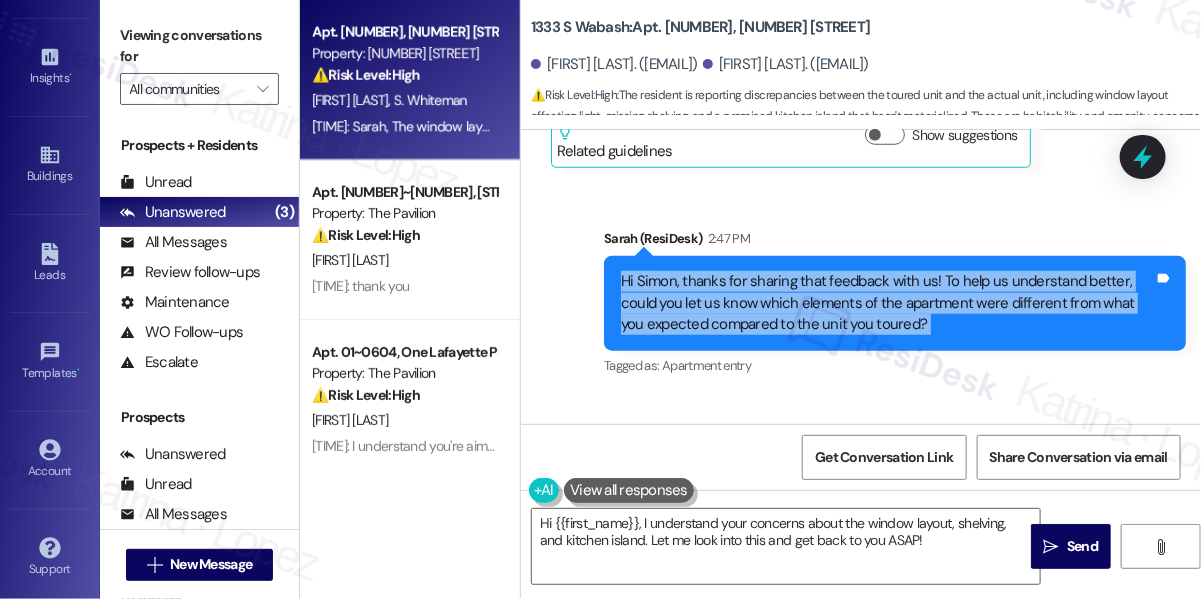 click on "Hi Simon, thanks for sharing that feedback with us! To help us understand better, could you let us know which elements of the apartment were different from what you expected compared to the unit you toured?" at bounding box center (887, 303) 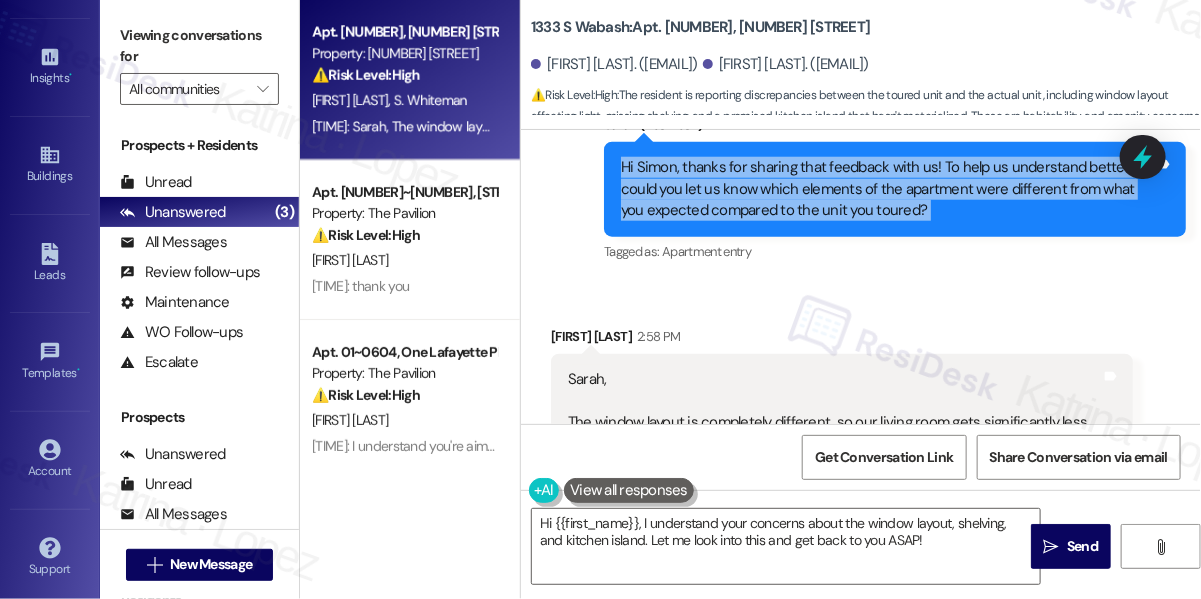 scroll, scrollTop: 879, scrollLeft: 0, axis: vertical 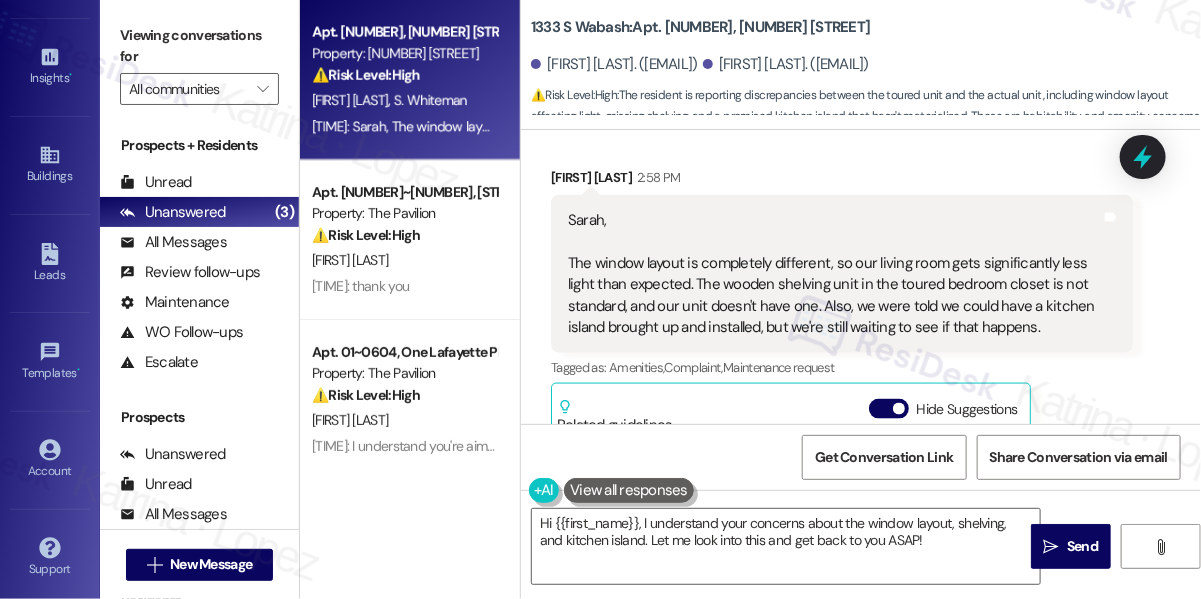 click on "Sarah,
The window layout is completely different, so our living room gets significantly less light than expected. The wooden shelving unit in the toured bedroom closet is not standard, and our unit doesn't have one. Also, we were told we could have a kitchen island brought up and installed, but we're still waiting to see if that happens." at bounding box center [834, 274] 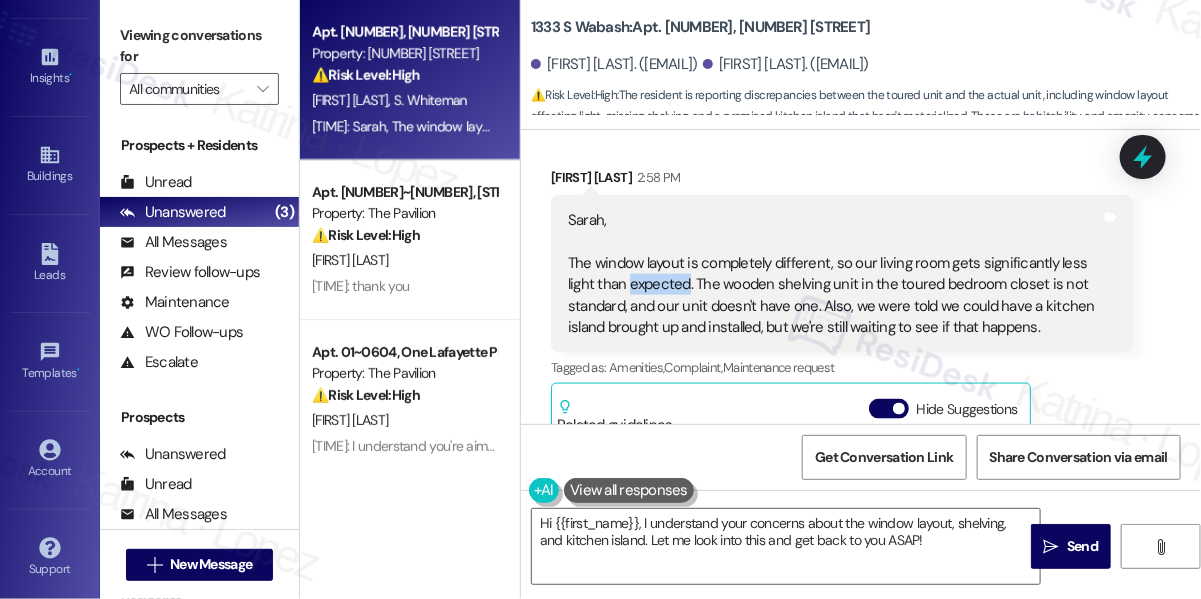 click on "Sarah,
The window layout is completely different, so our living room gets significantly less light than expected. The wooden shelving unit in the toured bedroom closet is not standard, and our unit doesn't have one. Also, we were told we could have a kitchen island brought up and installed, but we're still waiting to see if that happens." at bounding box center (834, 274) 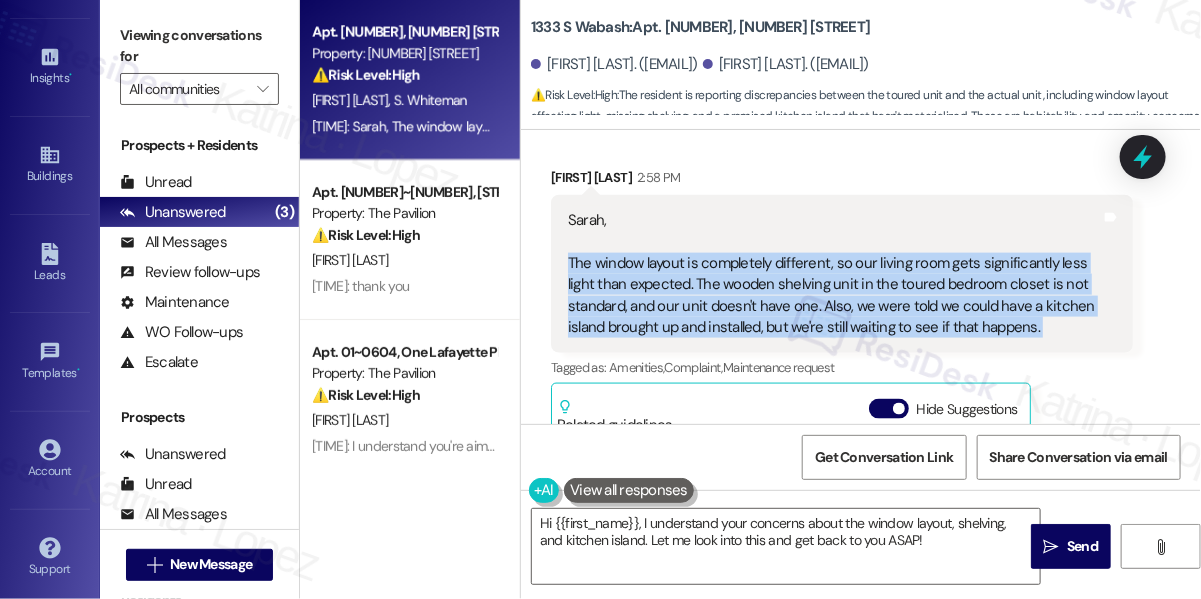 click on "Sarah,
The window layout is completely different, so our living room gets significantly less light than expected. The wooden shelving unit in the toured bedroom closet is not standard, and our unit doesn't have one. Also, we were told we could have a kitchen island brought up and installed, but we're still waiting to see if that happens." at bounding box center (834, 274) 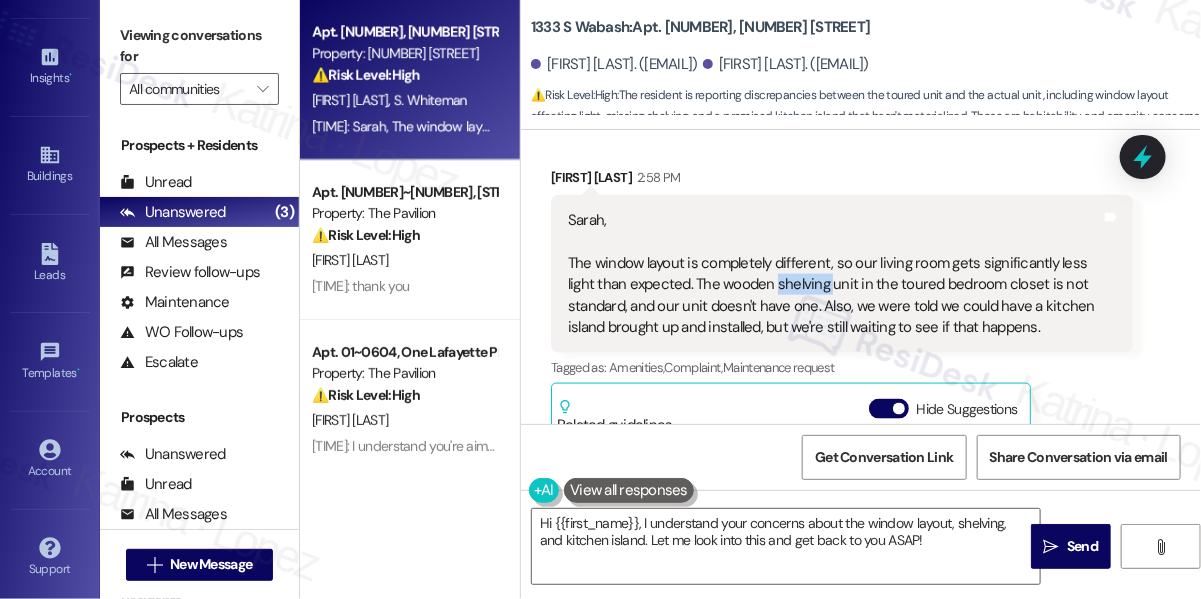 click on "Sarah,
The window layout is completely different, so our living room gets significantly less light than expected. The wooden shelving unit in the toured bedroom closet is not standard, and our unit doesn't have one. Also, we were told we could have a kitchen island brought up and installed, but we're still waiting to see if that happens." at bounding box center (834, 274) 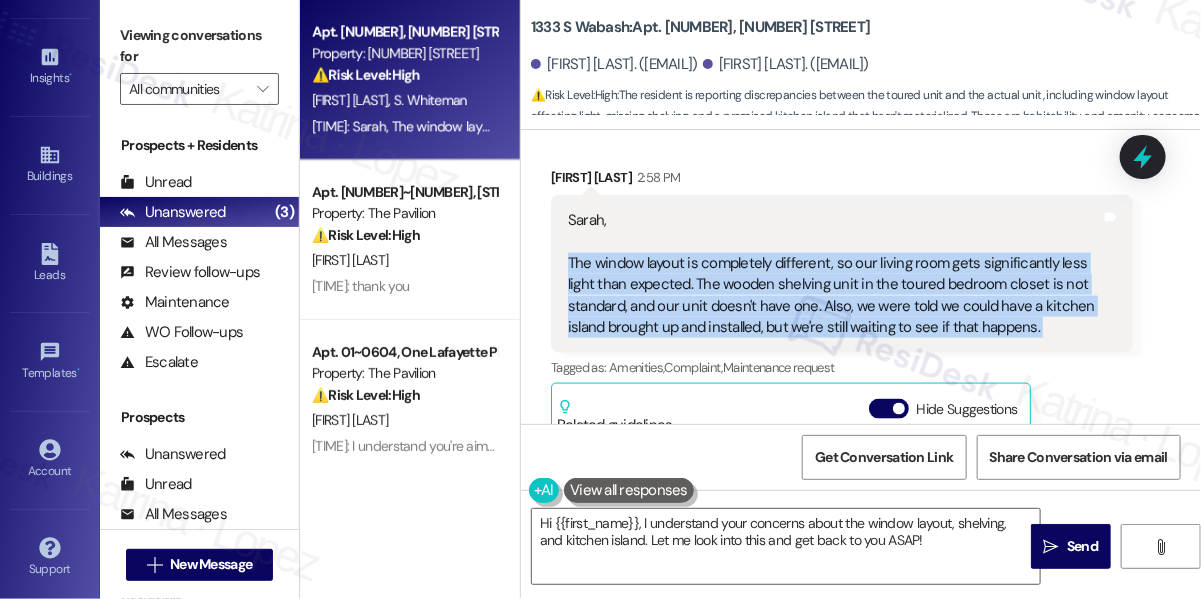 click on "Sarah,
The window layout is completely different, so our living room gets significantly less light than expected. The wooden shelving unit in the toured bedroom closet is not standard, and our unit doesn't have one. Also, we were told we could have a kitchen island brought up and installed, but we're still waiting to see if that happens." at bounding box center (834, 274) 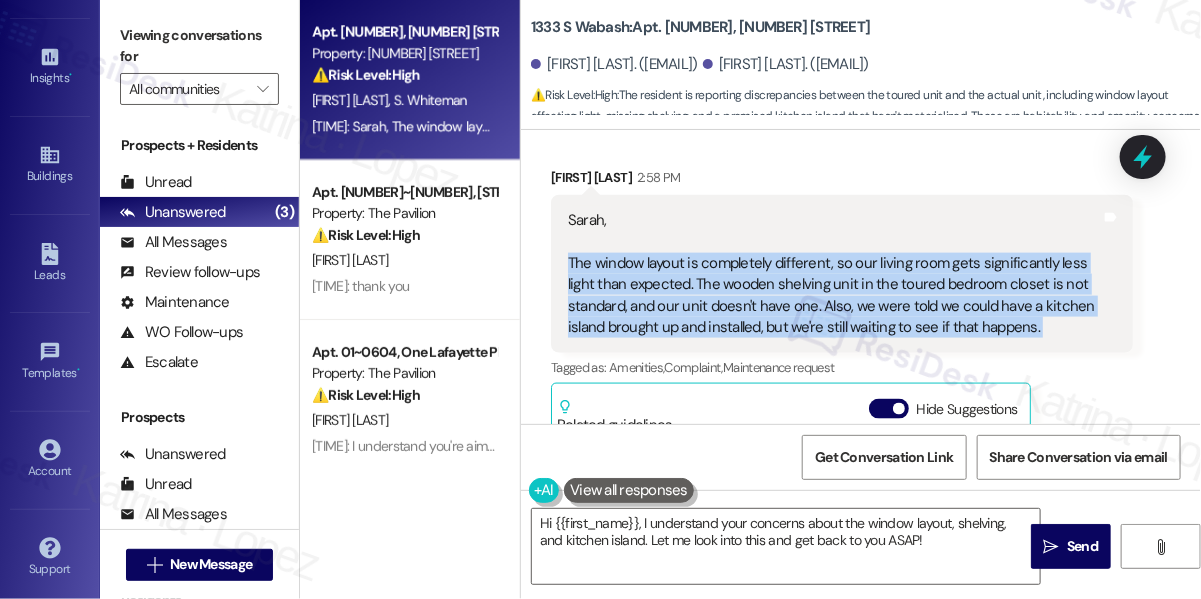 click on "Sarah,
The window layout is completely different, so our living room gets significantly less light than expected. The wooden shelving unit in the toured bedroom closet is not standard, and our unit doesn't have one. Also, we were told we could have a kitchen island brought up and installed, but we're still waiting to see if that happens." at bounding box center (834, 274) 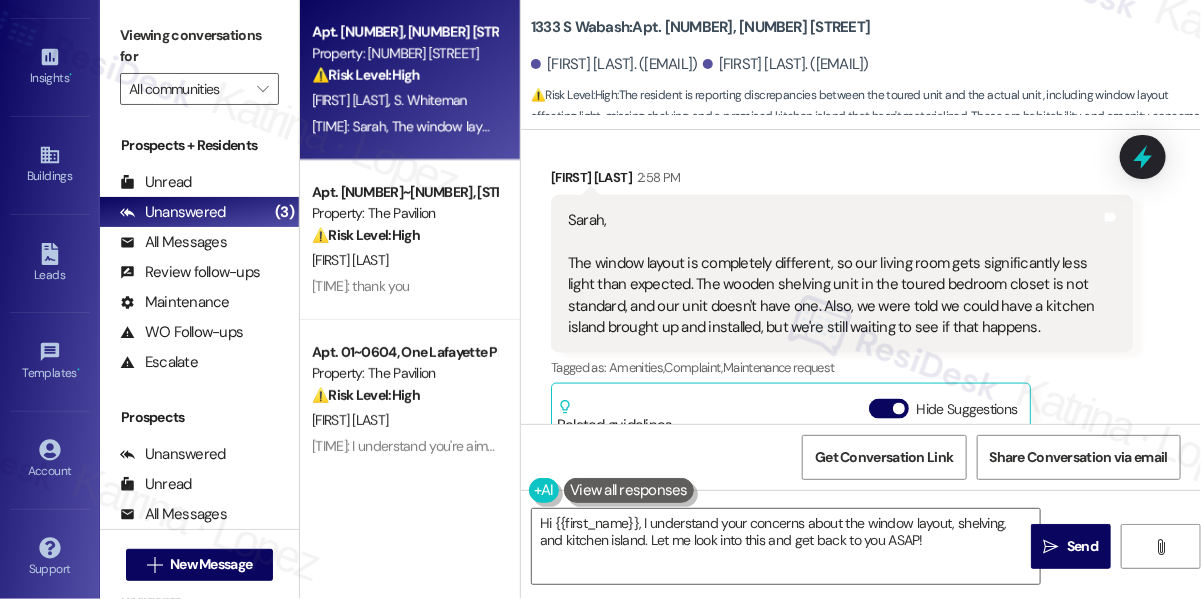 click on "Sarah,
The window layout is completely different, so our living room gets significantly less light than expected. The wooden shelving unit in the toured bedroom closet is not standard, and our unit doesn't have one. Also, we were told we could have a kitchen island brought up and installed, but we're still waiting to see if that happens." at bounding box center (834, 274) 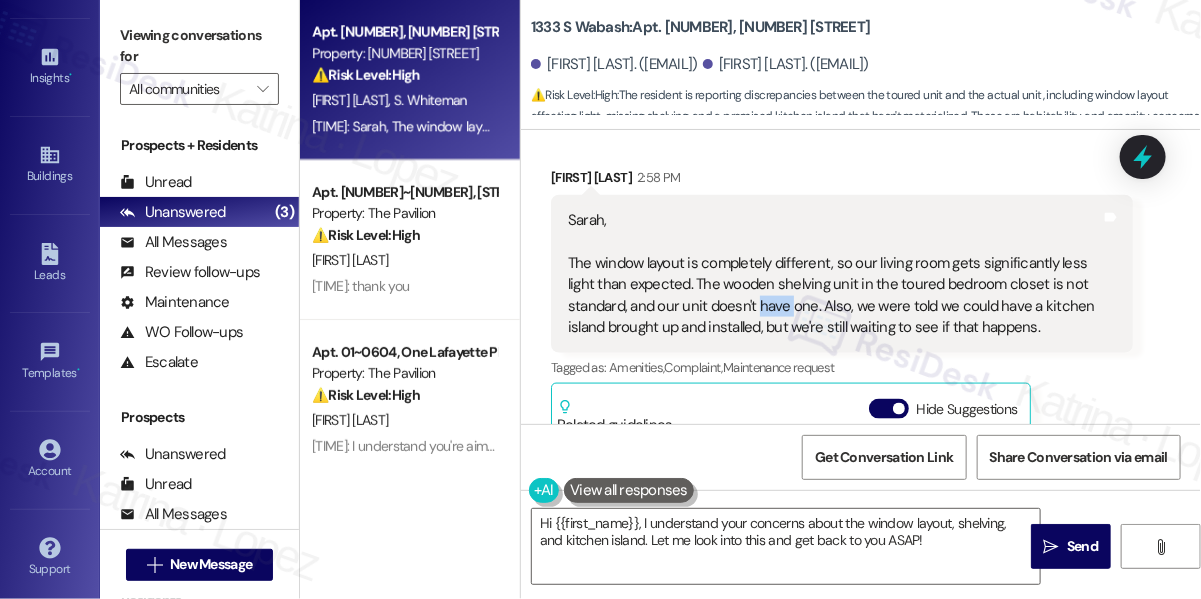 click on "Sarah,
The window layout is completely different, so our living room gets significantly less light than expected. The wooden shelving unit in the toured bedroom closet is not standard, and our unit doesn't have one. Also, we were told we could have a kitchen island brought up and installed, but we're still waiting to see if that happens." at bounding box center [834, 274] 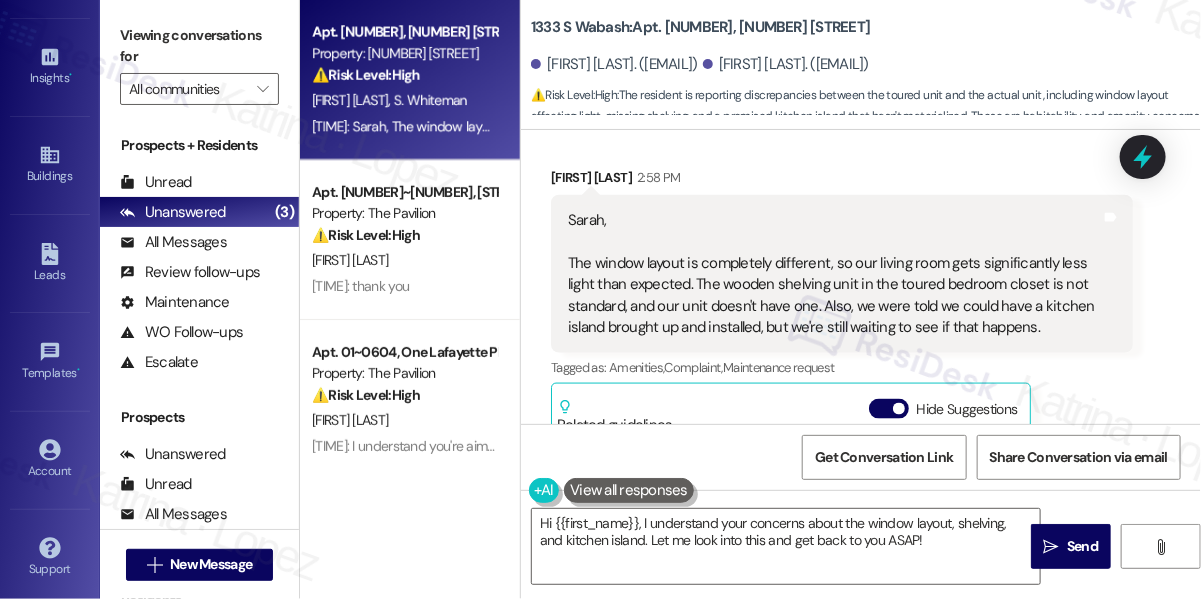 click on "Sarah,
The window layout is completely different, so our living room gets significantly less light than expected. The wooden shelving unit in the toured bedroom closet is not standard, and our unit doesn't have one. Also, we were told we could have a kitchen island brought up and installed, but we're still waiting to see if that happens." at bounding box center [834, 274] 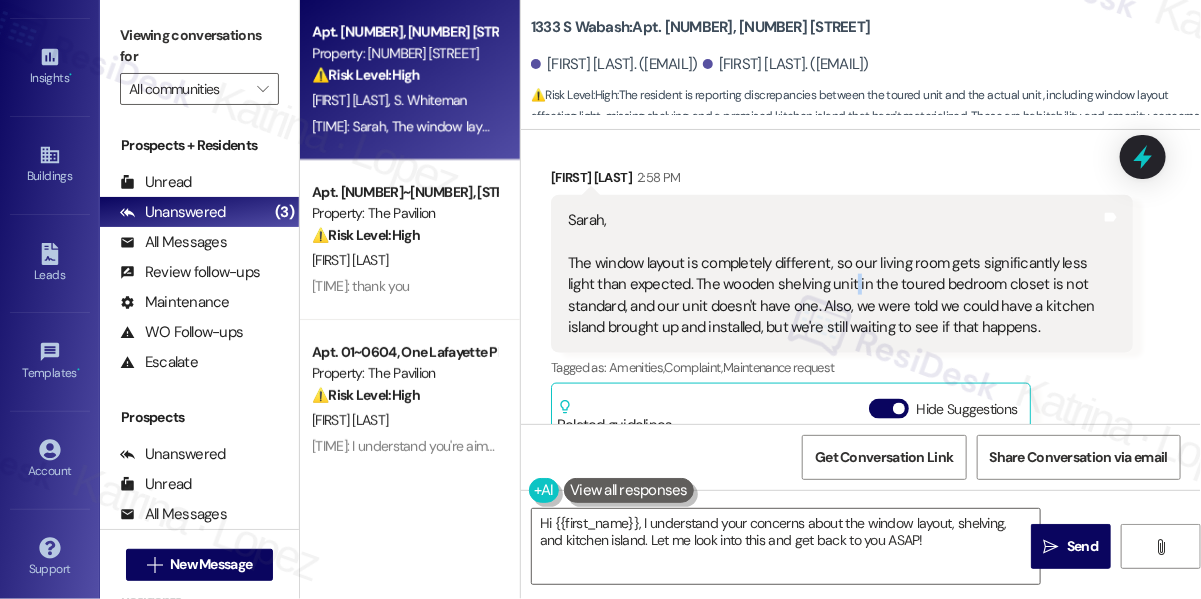 click on "Sarah,
The window layout is completely different, so our living room gets significantly less light than expected. The wooden shelving unit in the toured bedroom closet is not standard, and our unit doesn't have one. Also, we were told we could have a kitchen island brought up and installed, but we're still waiting to see if that happens." at bounding box center (834, 274) 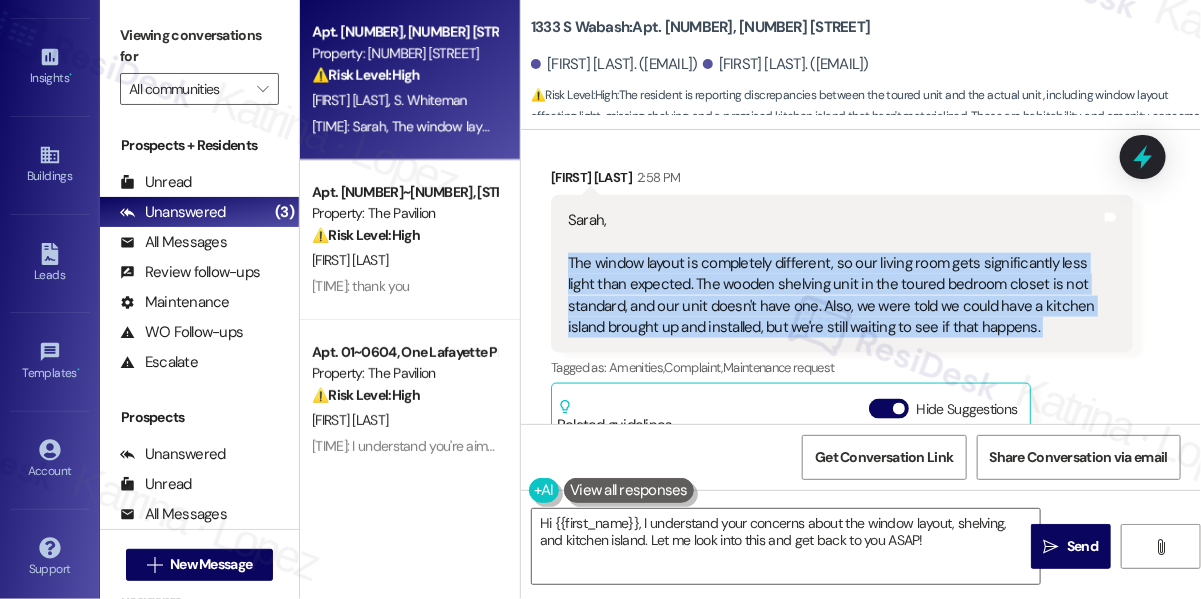 click on "Sarah,
The window layout is completely different, so our living room gets significantly less light than expected. The wooden shelving unit in the toured bedroom closet is not standard, and our unit doesn't have one. Also, we were told we could have a kitchen island brought up and installed, but we're still waiting to see if that happens." at bounding box center (834, 274) 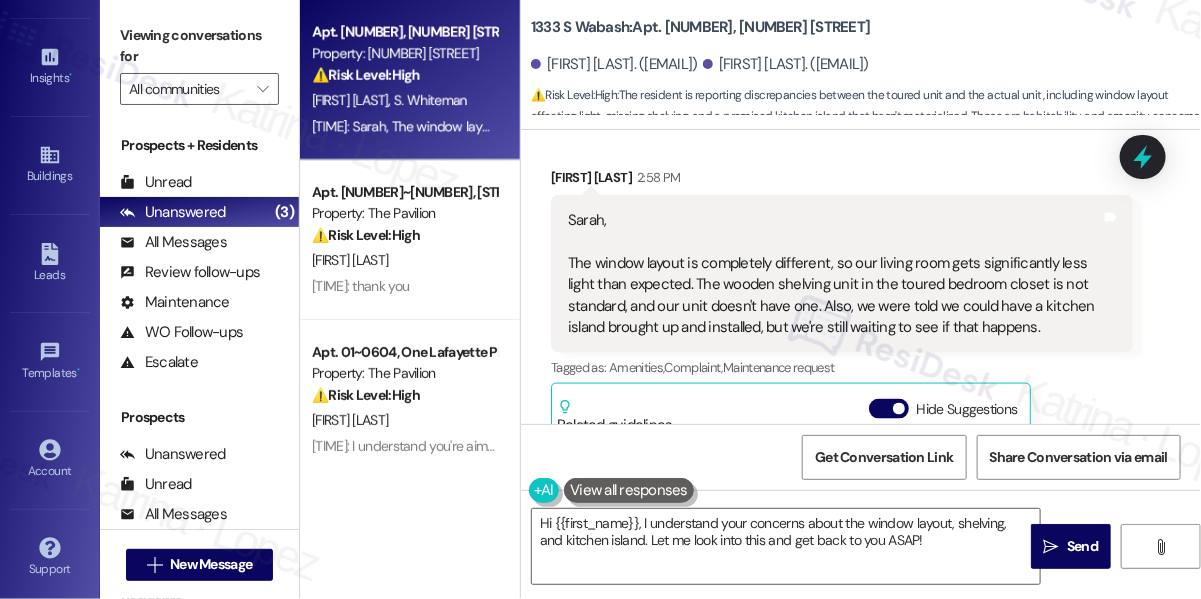 click on "Sarah,
The window layout is completely different, so our living room gets significantly less light than expected. The wooden shelving unit in the toured bedroom closet is not standard, and our unit doesn't have one. Also, we were told we could have a kitchen island brought up and installed, but we're still waiting to see if that happens." at bounding box center (834, 274) 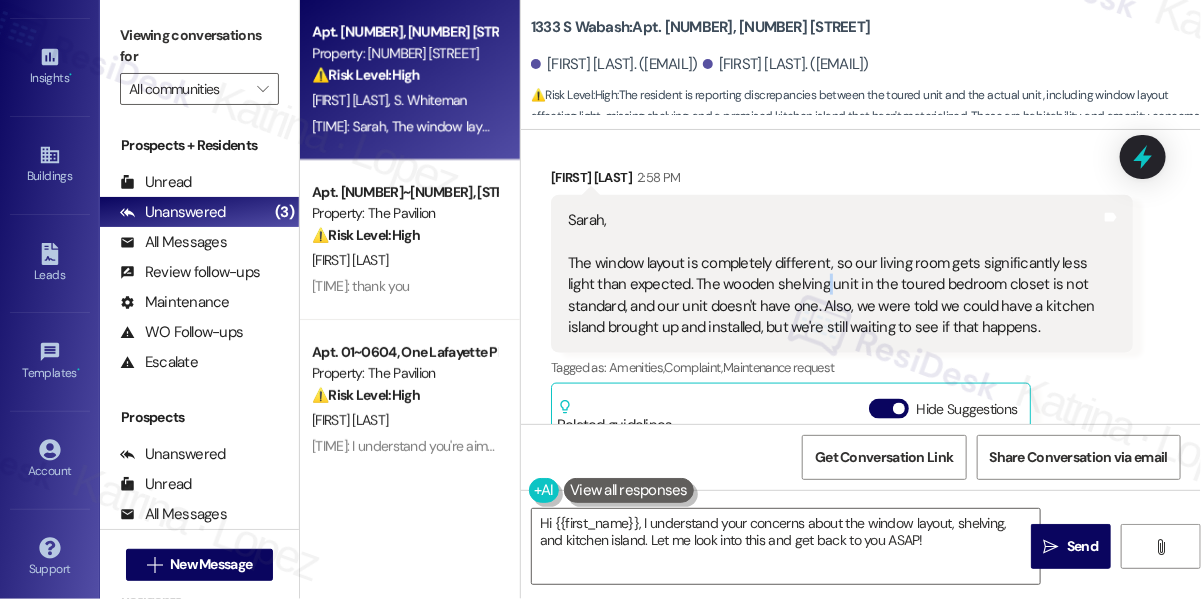 click on "Sarah,
The window layout is completely different, so our living room gets significantly less light than expected. The wooden shelving unit in the toured bedroom closet is not standard, and our unit doesn't have one. Also, we were told we could have a kitchen island brought up and installed, but we're still waiting to see if that happens." at bounding box center (834, 274) 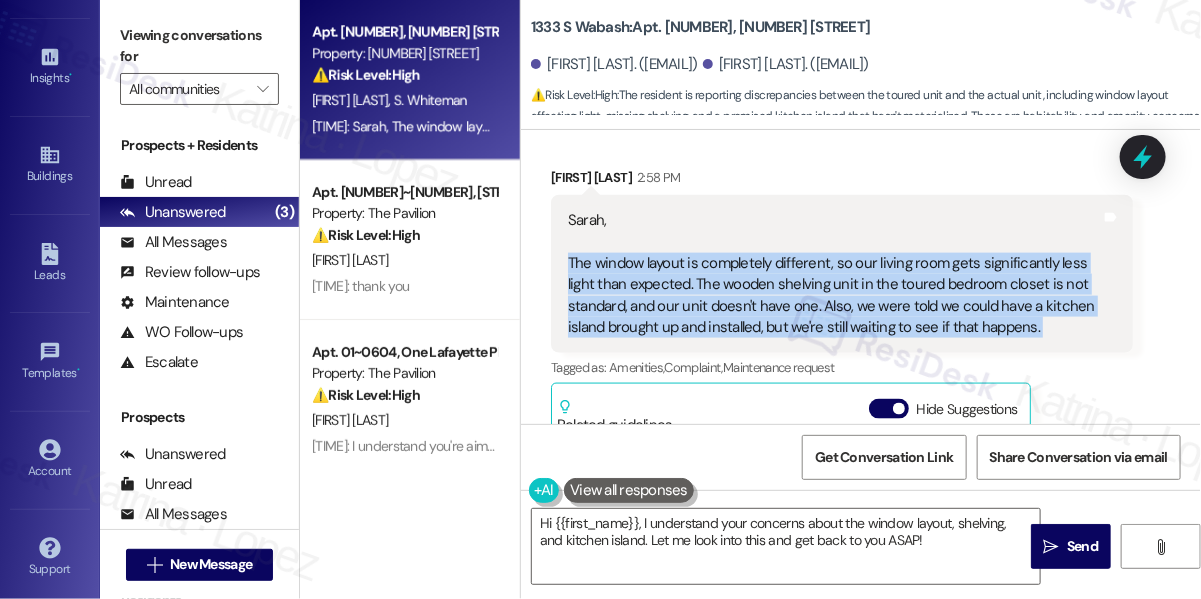 click on "Sarah,
The window layout is completely different, so our living room gets significantly less light than expected. The wooden shelving unit in the toured bedroom closet is not standard, and our unit doesn't have one. Also, we were told we could have a kitchen island brought up and installed, but we're still waiting to see if that happens." at bounding box center [834, 274] 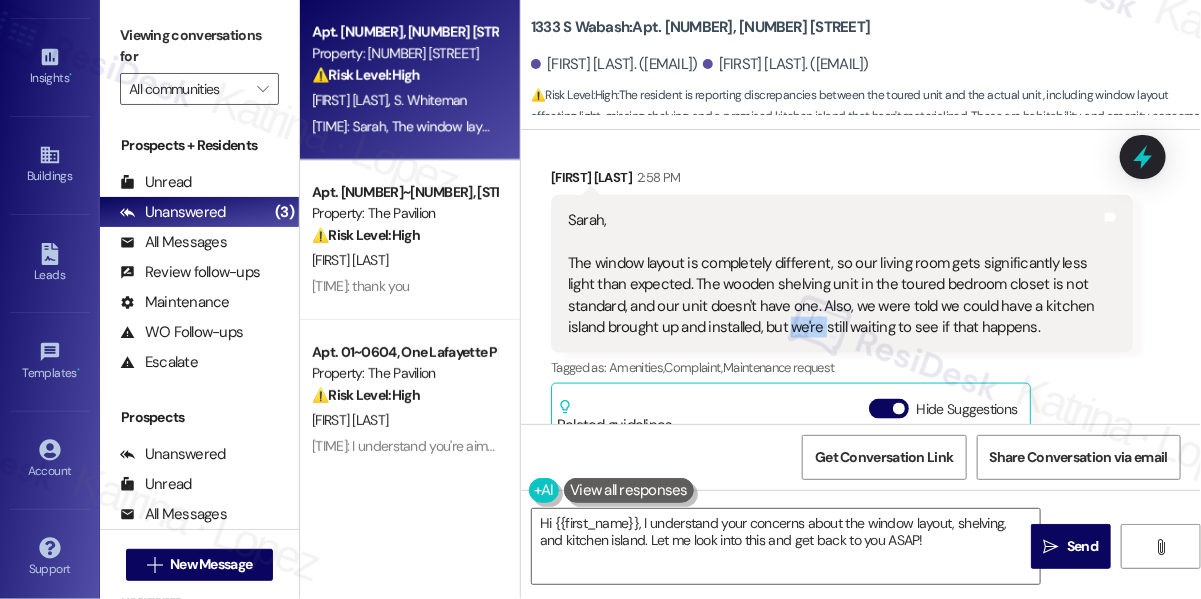 click on "Sarah,
The window layout is completely different, so our living room gets significantly less light than expected. The wooden shelving unit in the toured bedroom closet is not standard, and our unit doesn't have one. Also, we were told we could have a kitchen island brought up and installed, but we're still waiting to see if that happens." at bounding box center [834, 274] 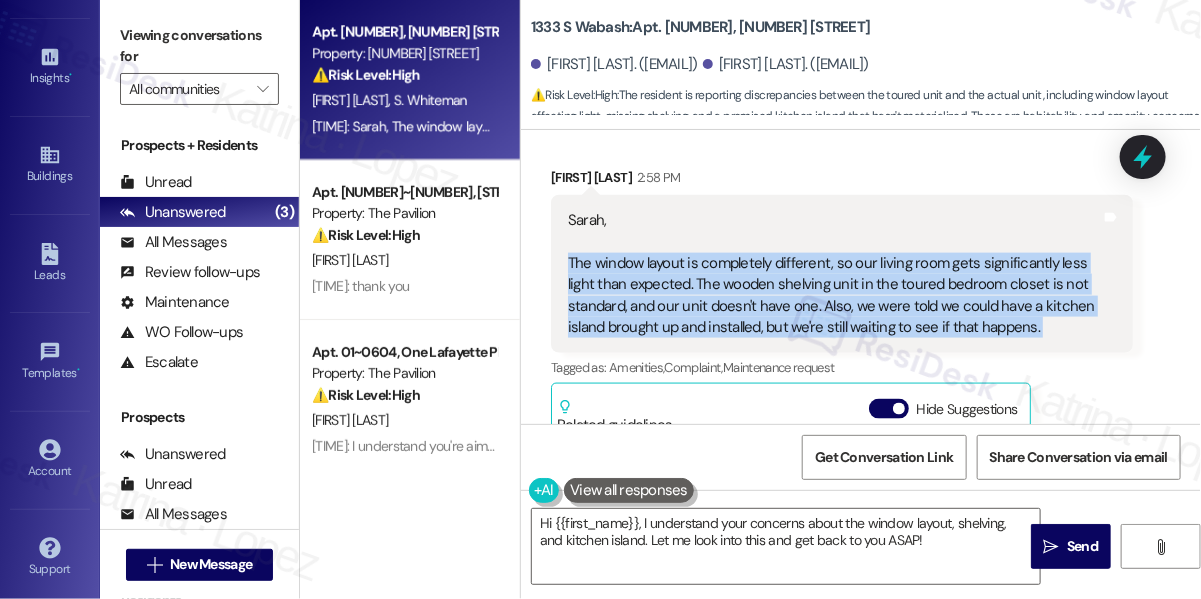 click on "Sarah,
The window layout is completely different, so our living room gets significantly less light than expected. The wooden shelving unit in the toured bedroom closet is not standard, and our unit doesn't have one. Also, we were told we could have a kitchen island brought up and installed, but we're still waiting to see if that happens." at bounding box center [834, 274] 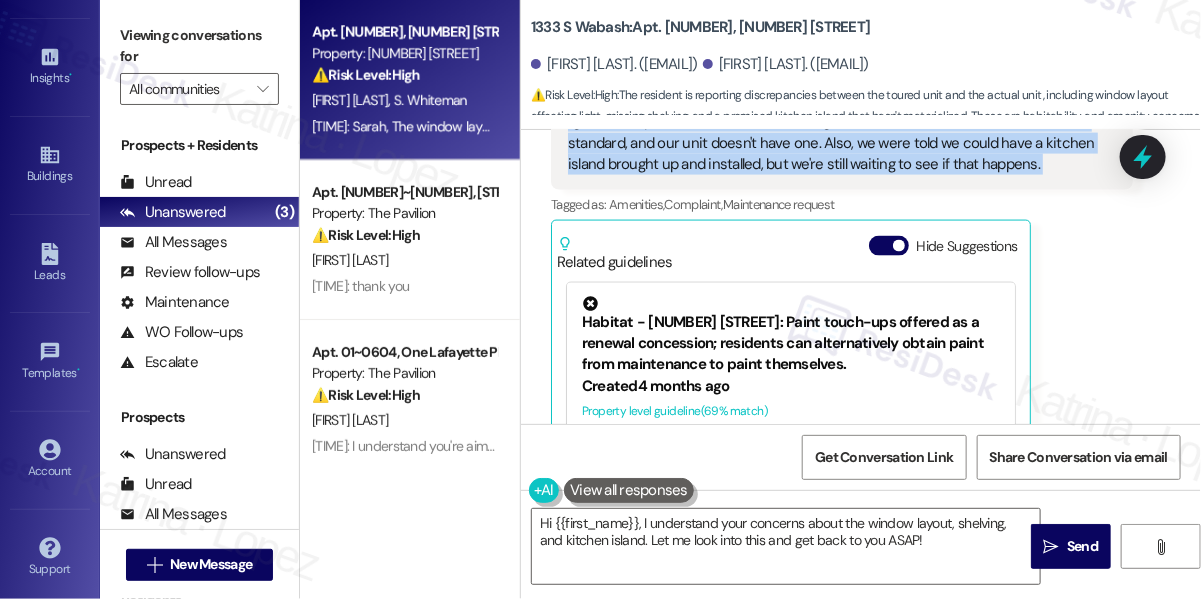 scroll, scrollTop: 1152, scrollLeft: 0, axis: vertical 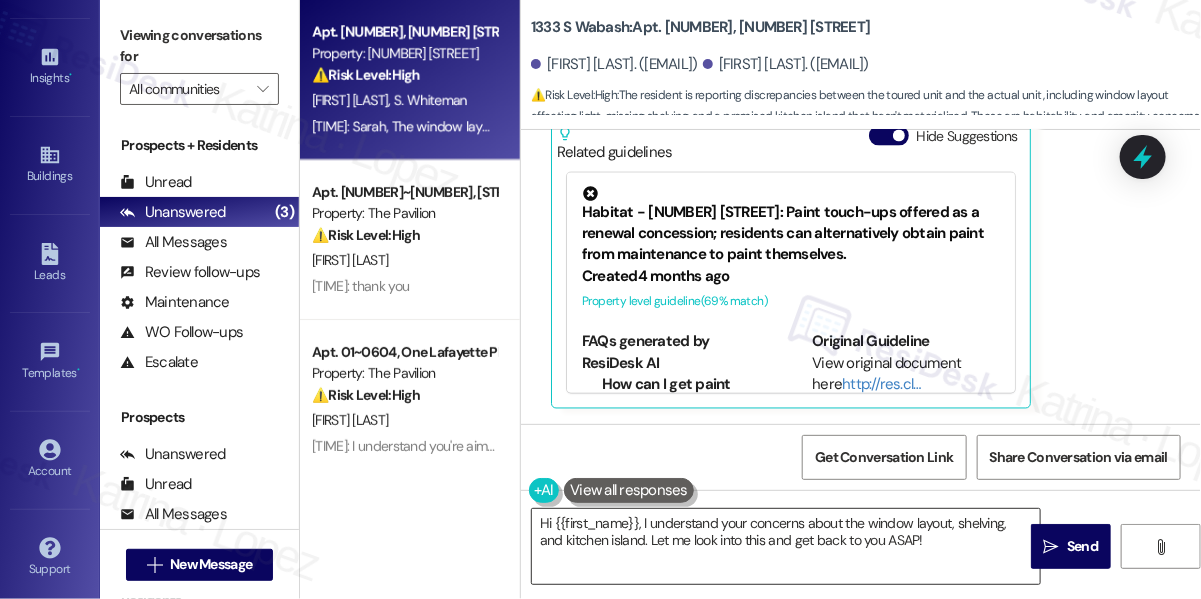 click on "Hi {{first_name}}, I understand your concerns about the window layout, shelving, and kitchen island. Let me look into this and get back to you ASAP!" at bounding box center (786, 546) 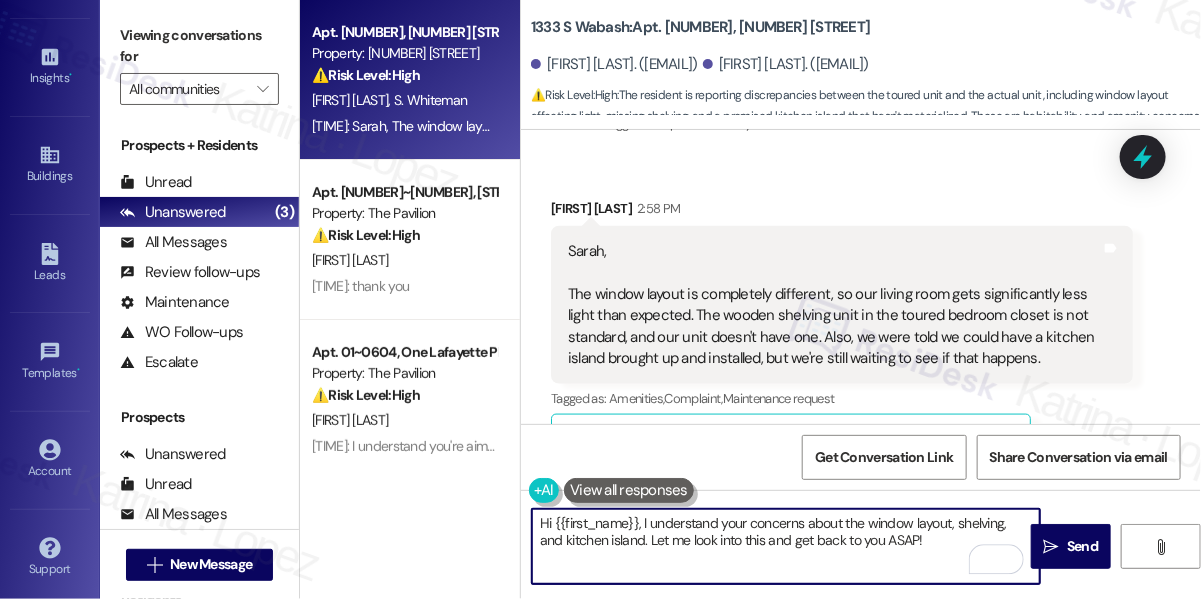 scroll, scrollTop: 879, scrollLeft: 0, axis: vertical 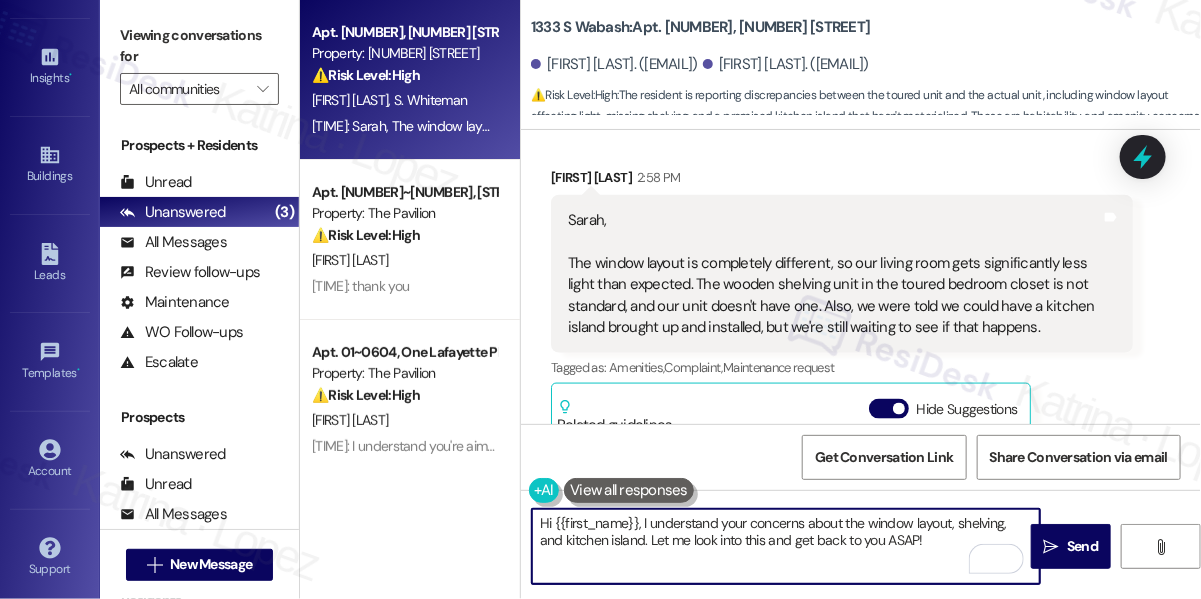 drag, startPoint x: 638, startPoint y: 522, endPoint x: 449, endPoint y: 515, distance: 189.12958 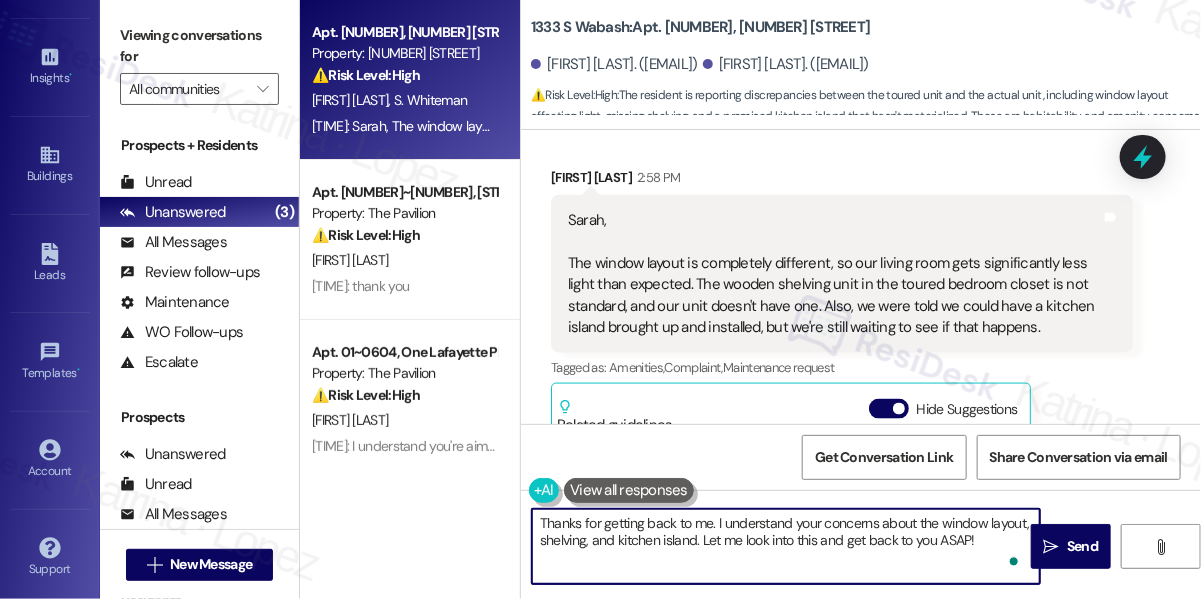 click on "Thanks for getting back to me. I understand your concerns about the window layout, shelving, and kitchen island. Let me look into this and get back to you ASAP!" at bounding box center [786, 546] 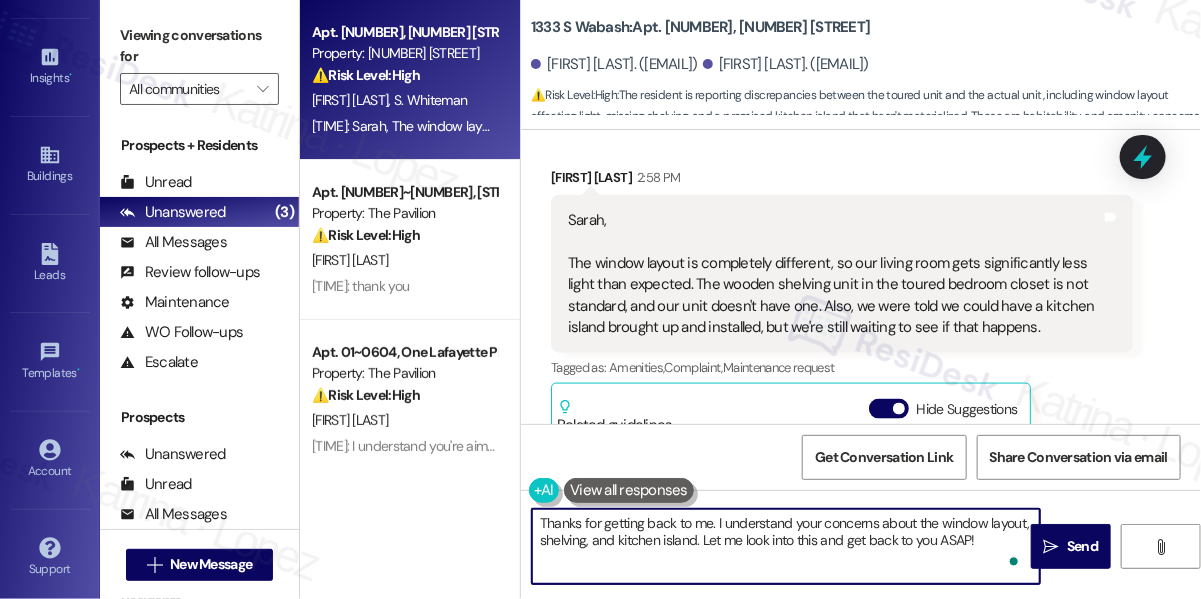 click on "Thanks for getting back to me. I understand your concerns about the window layout, shelving, and kitchen island. Let me look into this and get back to you ASAP!" at bounding box center [786, 546] 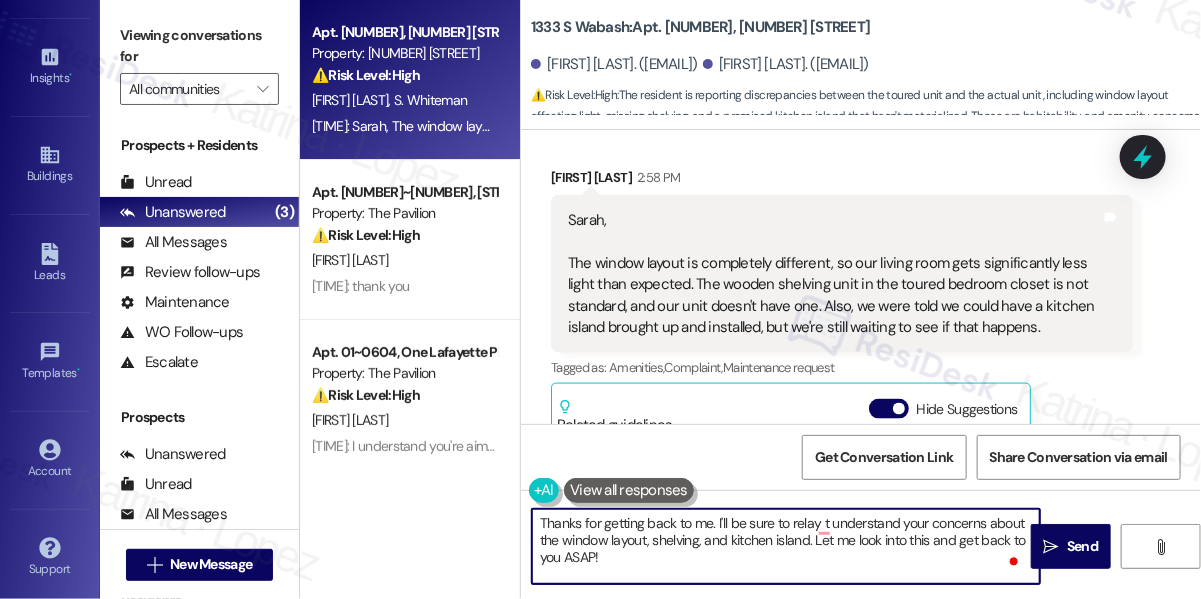 click on "Thanks for getting back to me. I'll be sure to relay t understand your concerns about the window layout, shelving, and kitchen island. Let me look into this and get back to you ASAP!" at bounding box center [786, 546] 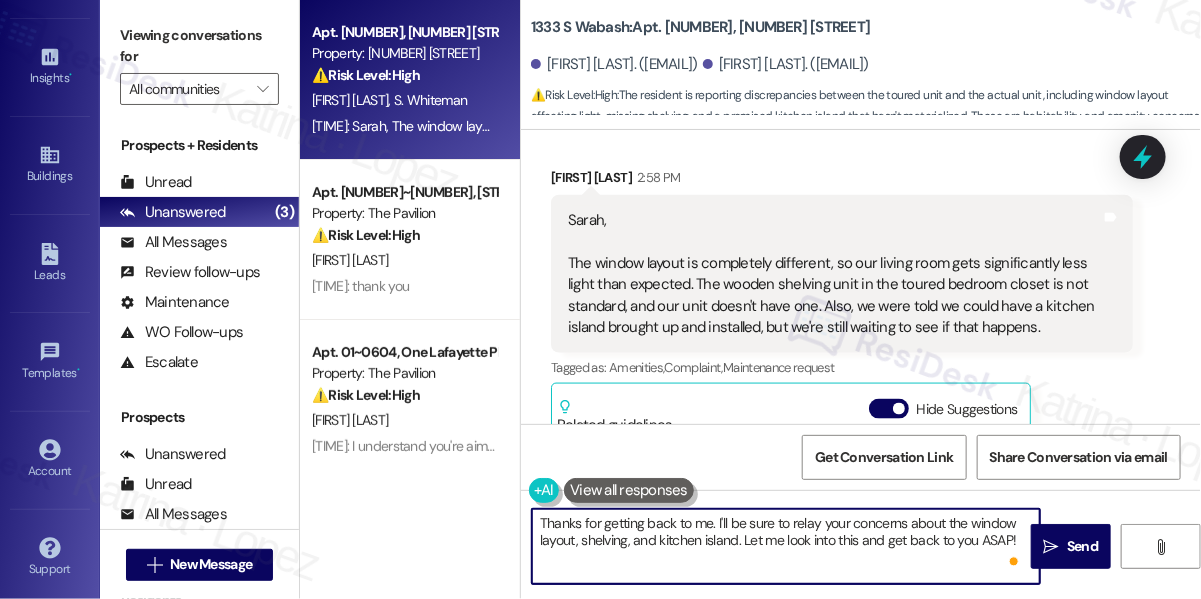 click on "Thanks for getting back to me. I'll be sure to relay your concerns about the window layout, shelving, and kitchen island. Let me look into this and get back to you ASAP!" at bounding box center [786, 546] 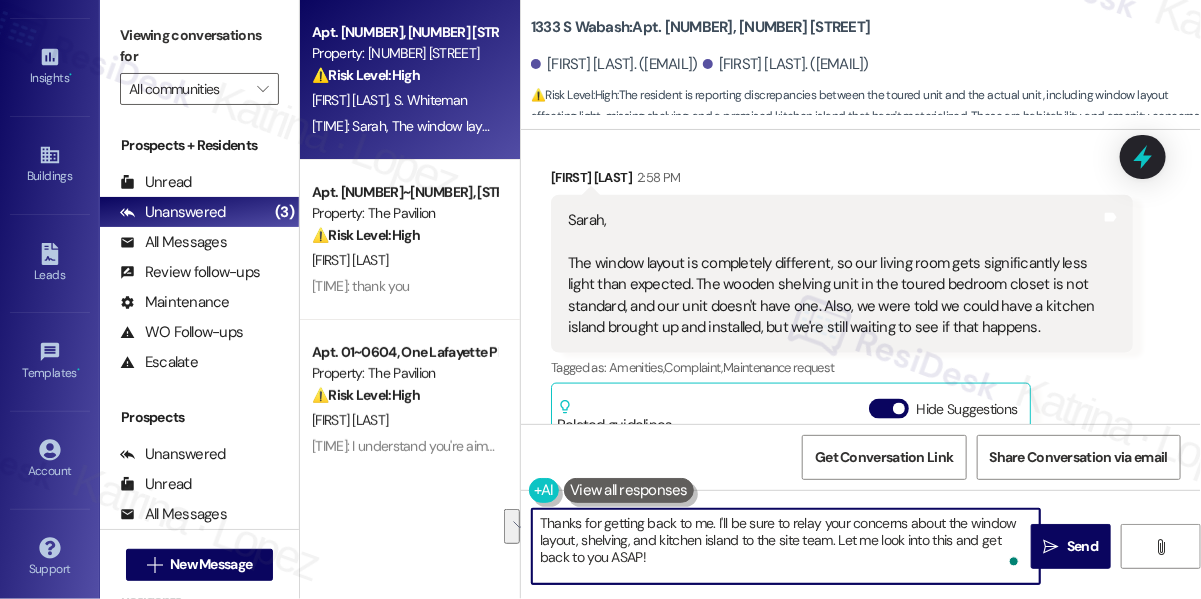drag, startPoint x: 646, startPoint y: 568, endPoint x: 837, endPoint y: 542, distance: 192.7615 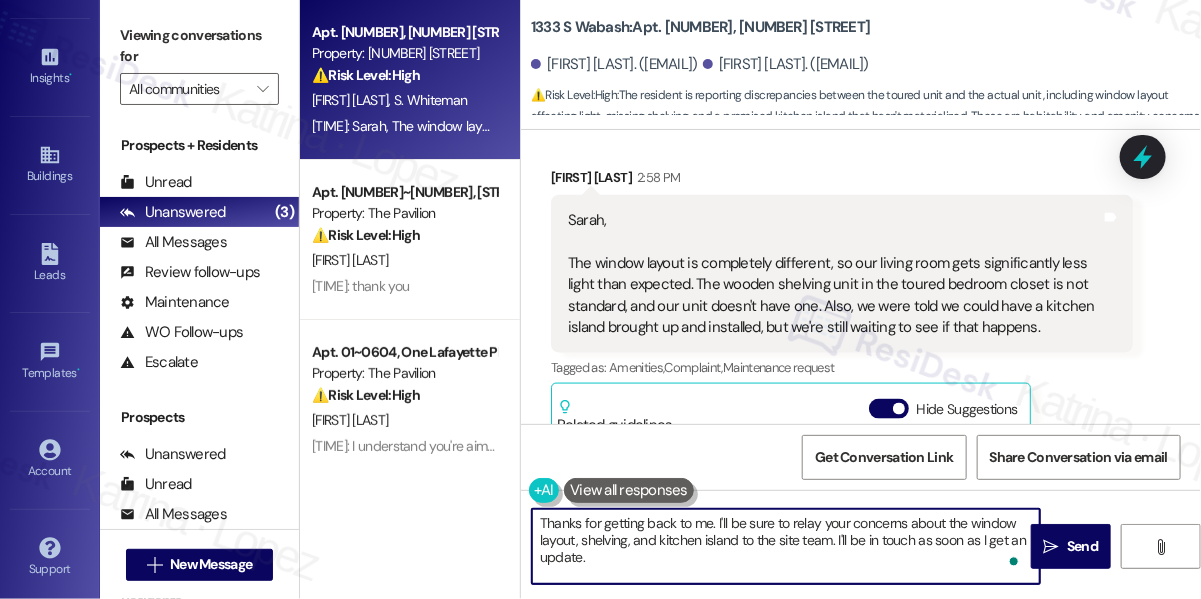 click on "Sarah,
The window layout is completely different, so our living room gets significantly less light than expected. The wooden shelving unit in the toured bedroom closet is not standard, and our unit doesn't have one. Also, we were told we could have a kitchen island brought up and installed, but we're still waiting to see if that happens." at bounding box center (834, 274) 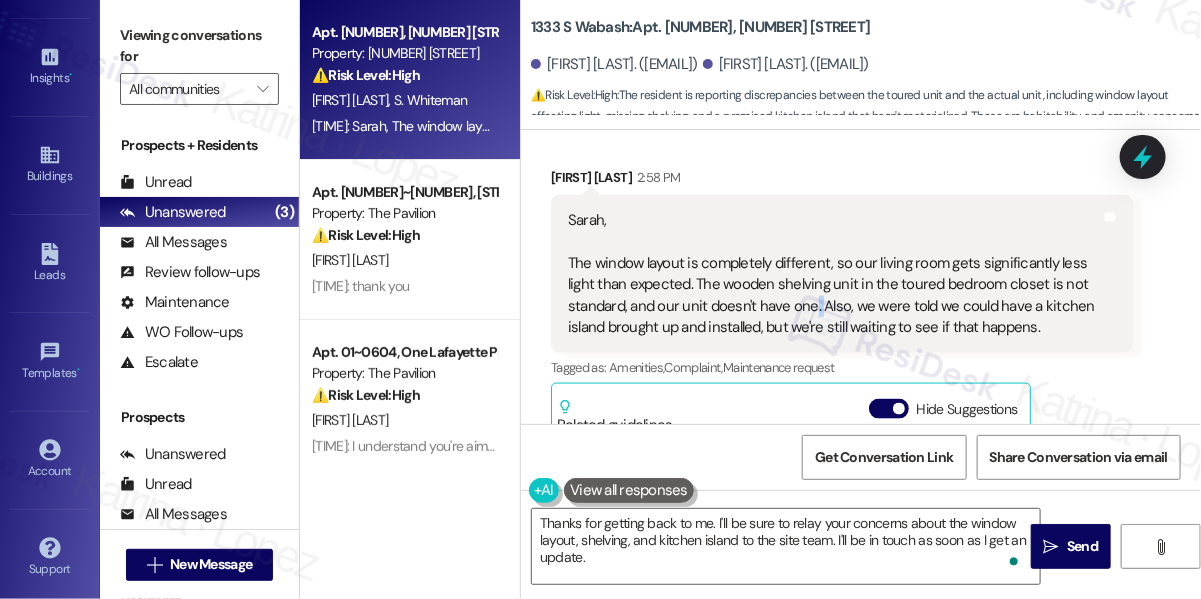 click on "Sarah,
The window layout is completely different, so our living room gets significantly less light than expected. The wooden shelving unit in the toured bedroom closet is not standard, and our unit doesn't have one. Also, we were told we could have a kitchen island brought up and installed, but we're still waiting to see if that happens." at bounding box center (834, 274) 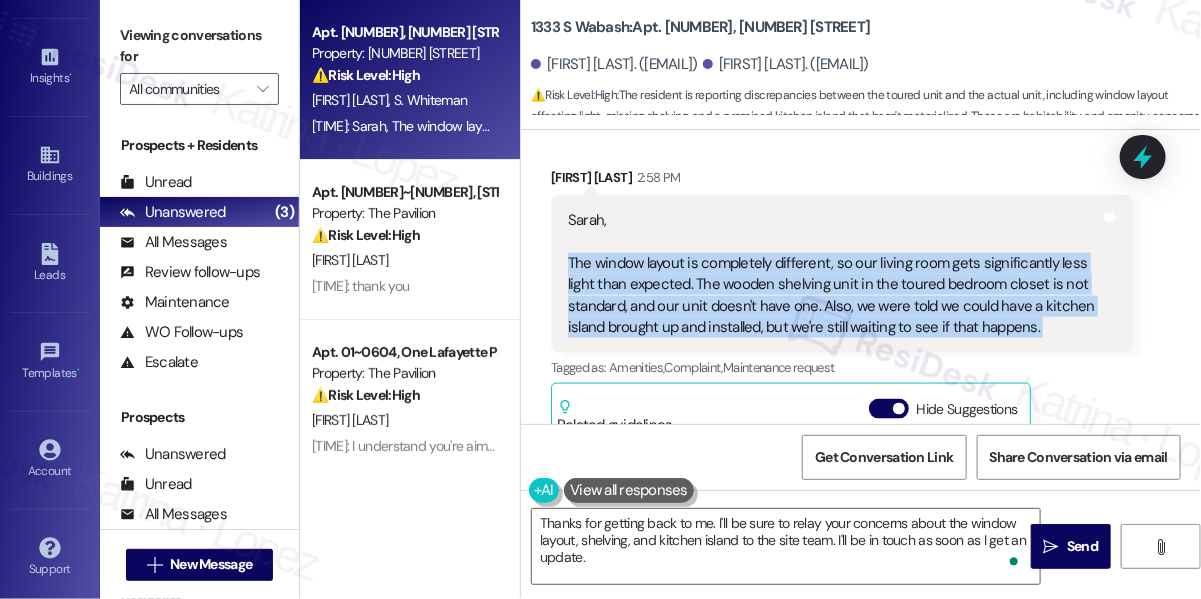click on "Sarah,
The window layout is completely different, so our living room gets significantly less light than expected. The wooden shelving unit in the toured bedroom closet is not standard, and our unit doesn't have one. Also, we were told we could have a kitchen island brought up and installed, but we're still waiting to see if that happens." at bounding box center [834, 274] 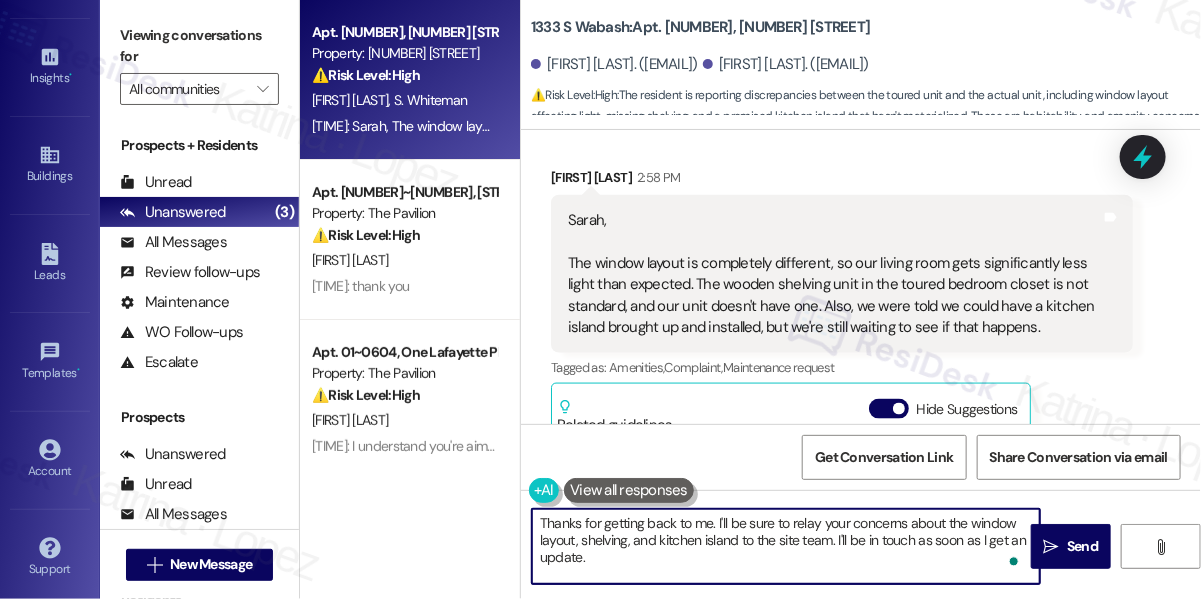 click on "Thanks for getting back to me. I'll be sure to relay your concerns about the window layout, shelving, and kitchen island to the site team. I'll be in touch as soon as I get an update." at bounding box center [786, 546] 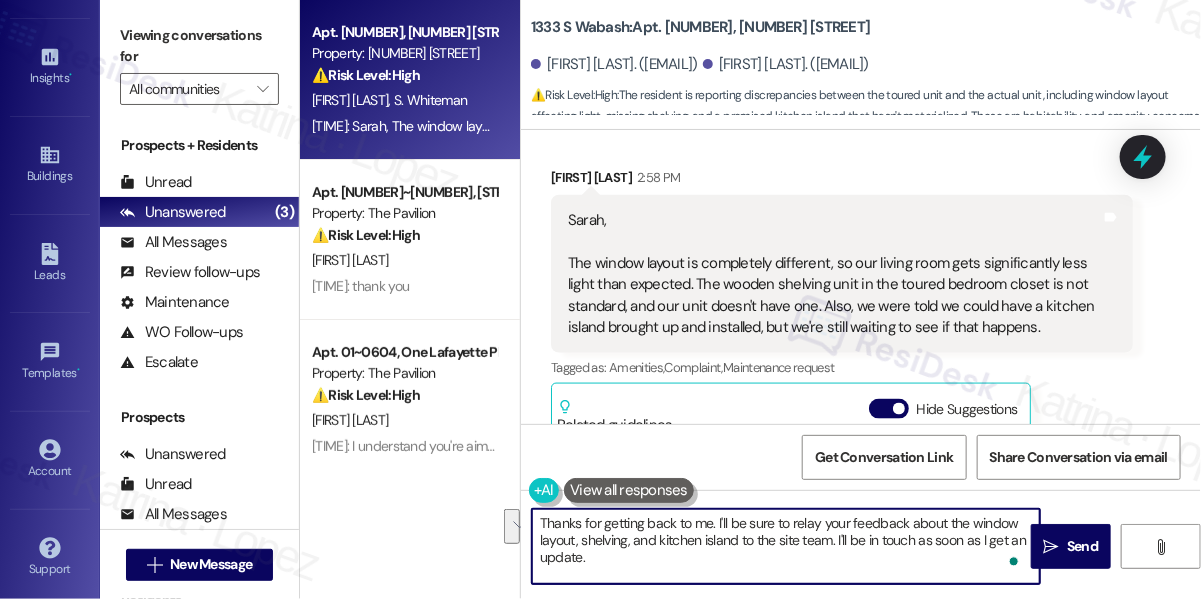 drag, startPoint x: 838, startPoint y: 538, endPoint x: 859, endPoint y: 560, distance: 30.413813 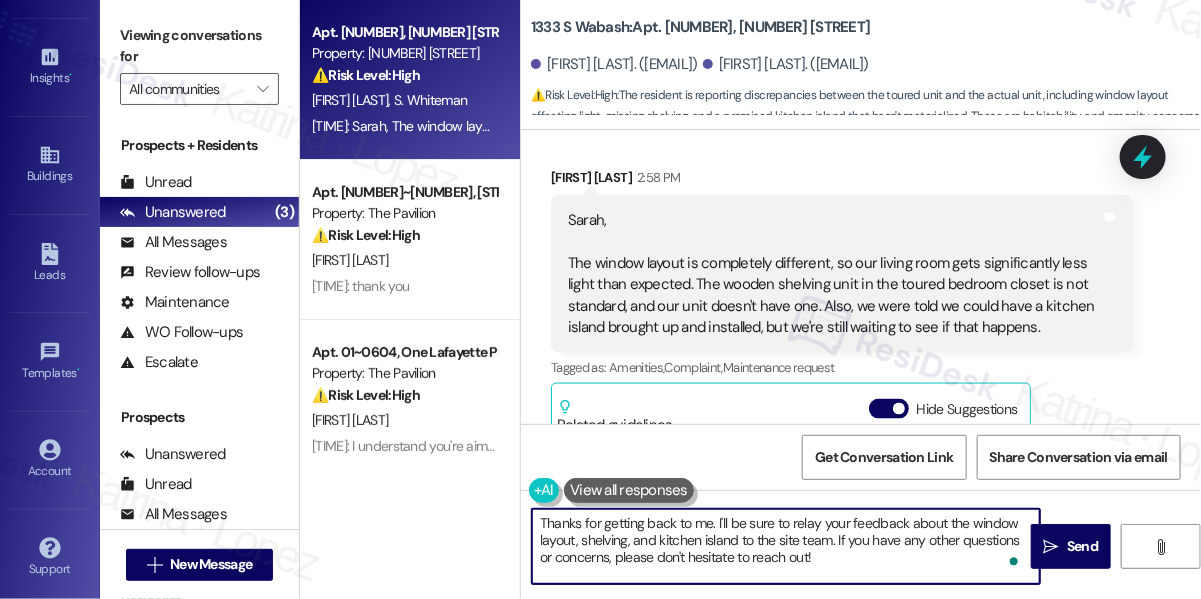 click on "Sarah,
The window layout is completely different, so our living room gets significantly less light than expected. The wooden shelving unit in the toured bedroom closet is not standard, and our unit doesn't have one. Also, we were told we could have a kitchen island brought up and installed, but we're still waiting to see if that happens." at bounding box center (834, 274) 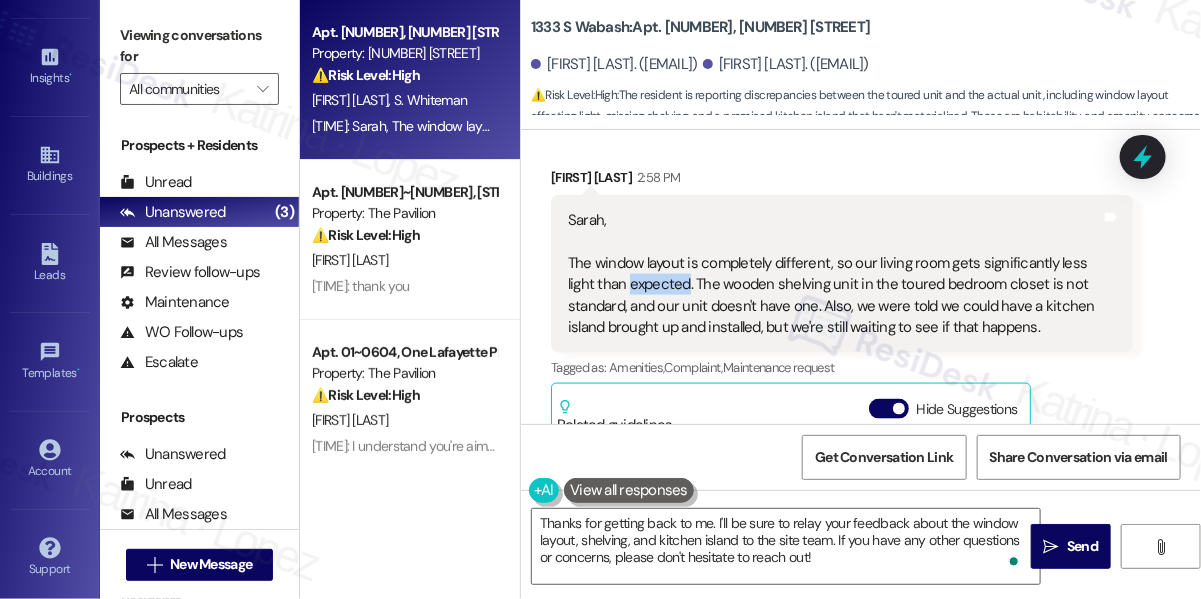 click on "Sarah,
The window layout is completely different, so our living room gets significantly less light than expected. The wooden shelving unit in the toured bedroom closet is not standard, and our unit doesn't have one. Also, we were told we could have a kitchen island brought up and installed, but we're still waiting to see if that happens." at bounding box center (834, 274) 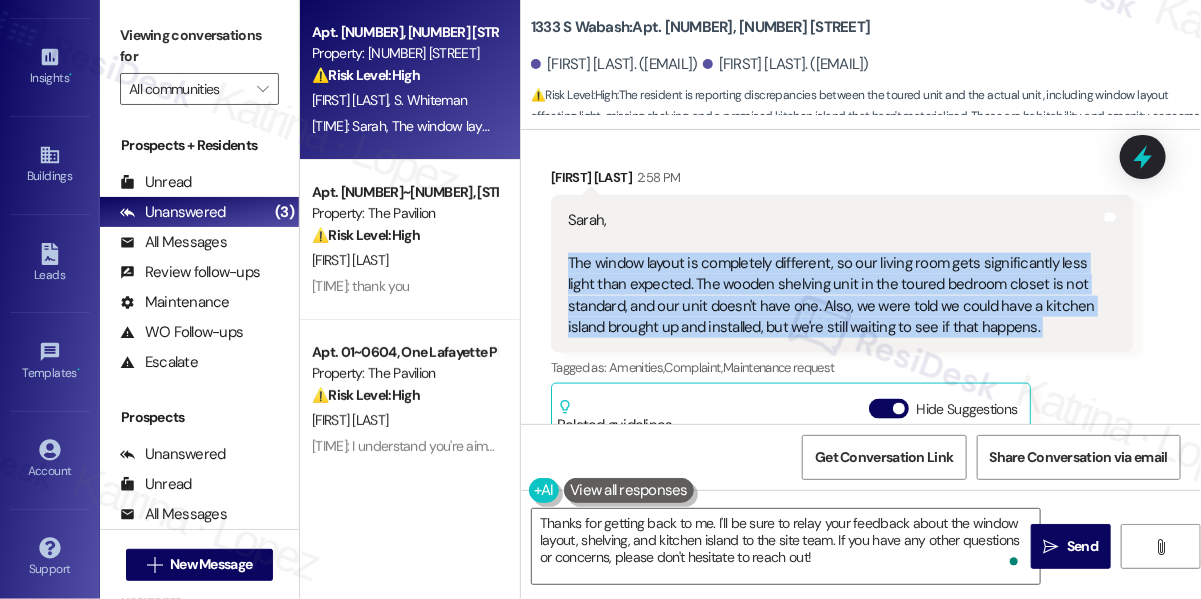 click on "Sarah,
The window layout is completely different, so our living room gets significantly less light than expected. The wooden shelving unit in the toured bedroom closet is not standard, and our unit doesn't have one. Also, we were told we could have a kitchen island brought up and installed, but we're still waiting to see if that happens." at bounding box center (834, 274) 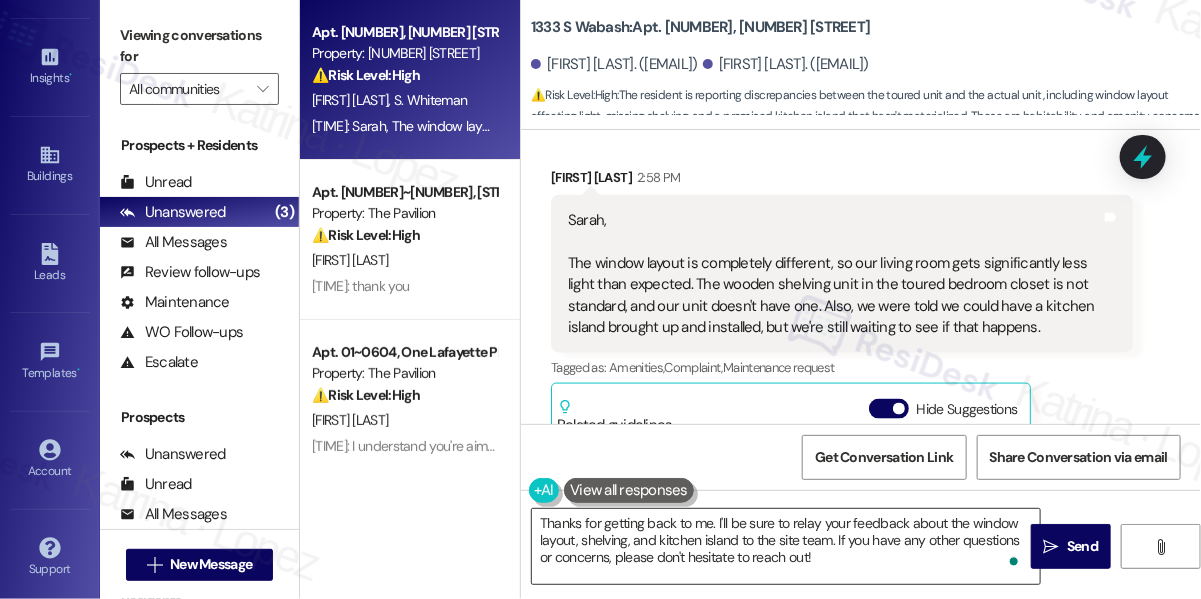 click on "Thanks for getting back to me. I'll be sure to relay your feedback about the window layout, shelving, and kitchen island to the site team. If you have any other questions or concerns, please don't hesitate to reach out!" at bounding box center [786, 546] 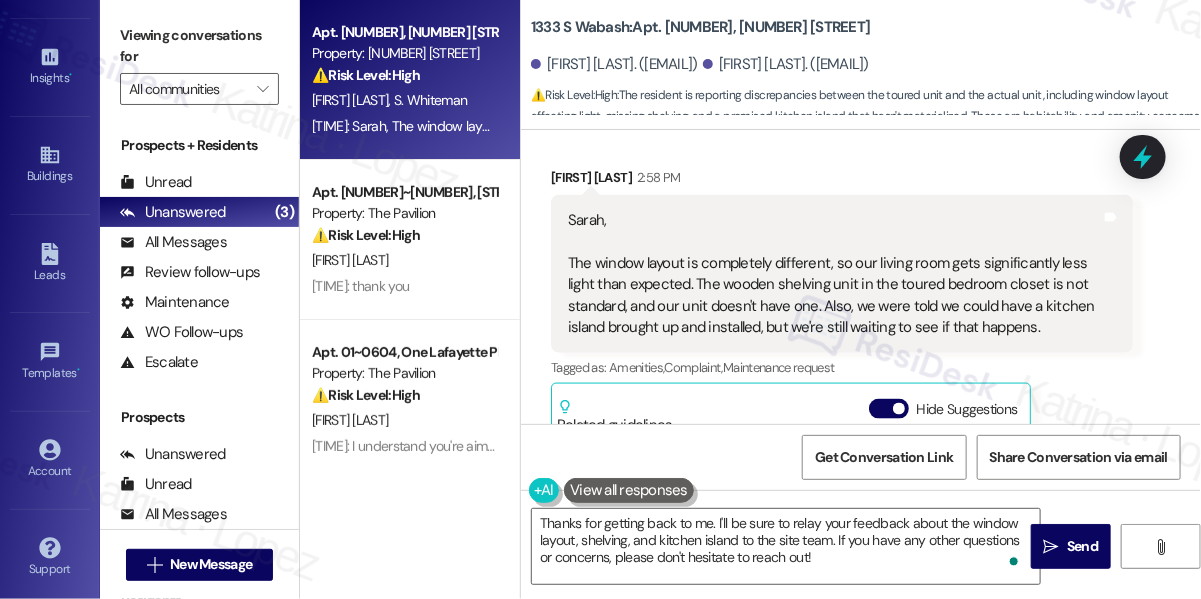 click on "Sarah,
The window layout is completely different, so our living room gets significantly less light than expected. The wooden shelving unit in the toured bedroom closet is not standard, and our unit doesn't have one. Also, we were told we could have a kitchen island brought up and installed, but we're still waiting to see if that happens." at bounding box center (834, 274) 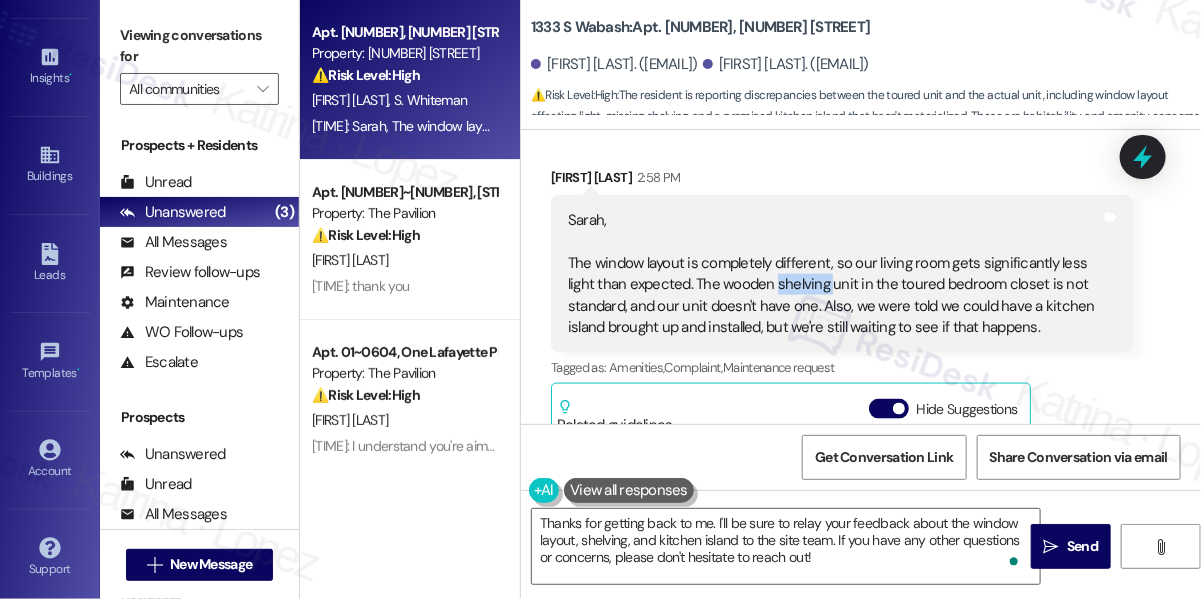 click on "Sarah,
The window layout is completely different, so our living room gets significantly less light than expected. The wooden shelving unit in the toured bedroom closet is not standard, and our unit doesn't have one. Also, we were told we could have a kitchen island brought up and installed, but we're still waiting to see if that happens." at bounding box center (834, 274) 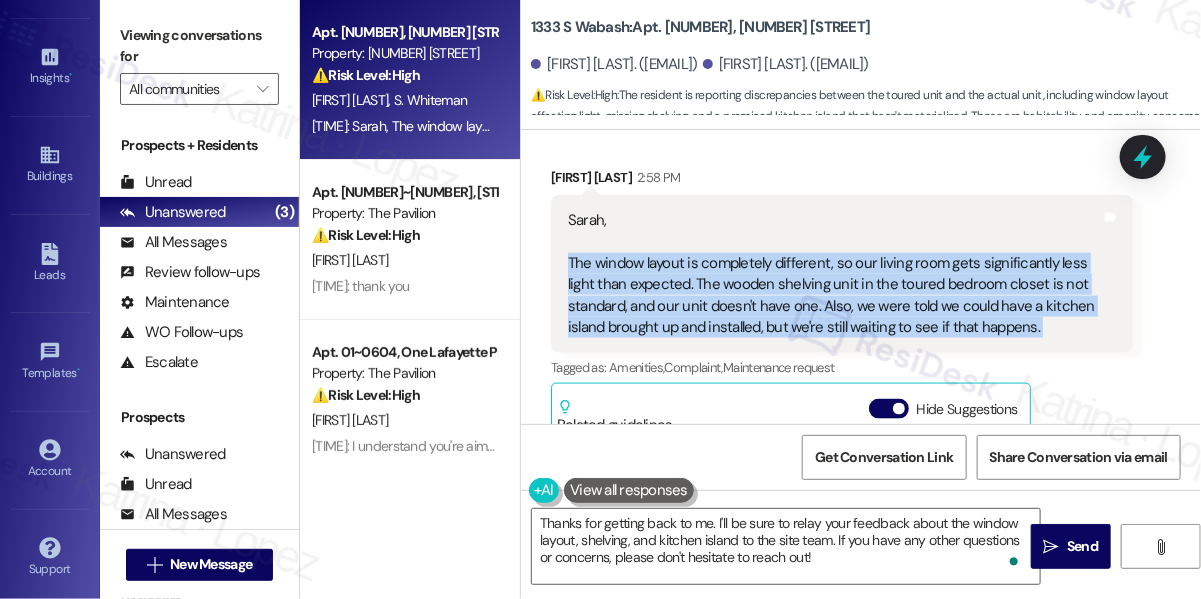 click on "Sarah,
The window layout is completely different, so our living room gets significantly less light than expected. The wooden shelving unit in the toured bedroom closet is not standard, and our unit doesn't have one. Also, we were told we could have a kitchen island brought up and installed, but we're still waiting to see if that happens." at bounding box center [834, 274] 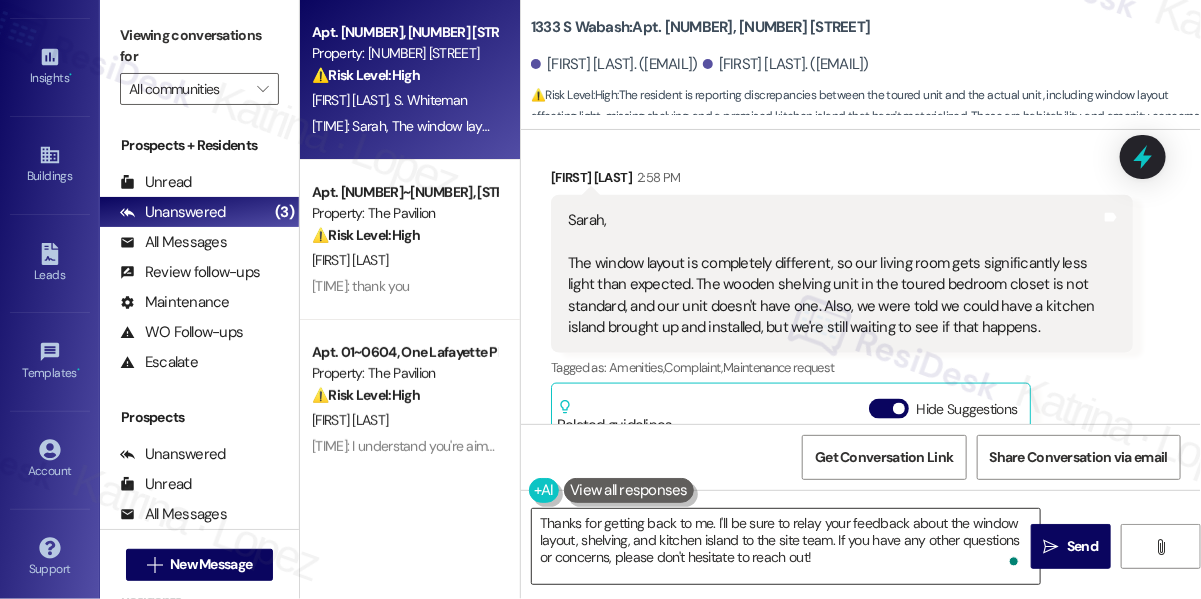click on "Thanks for getting back to me. I'll be sure to relay your feedback about the window layout, shelving, and kitchen island to the site team. If you have any other questions or concerns, please don't hesitate to reach out!" at bounding box center [786, 546] 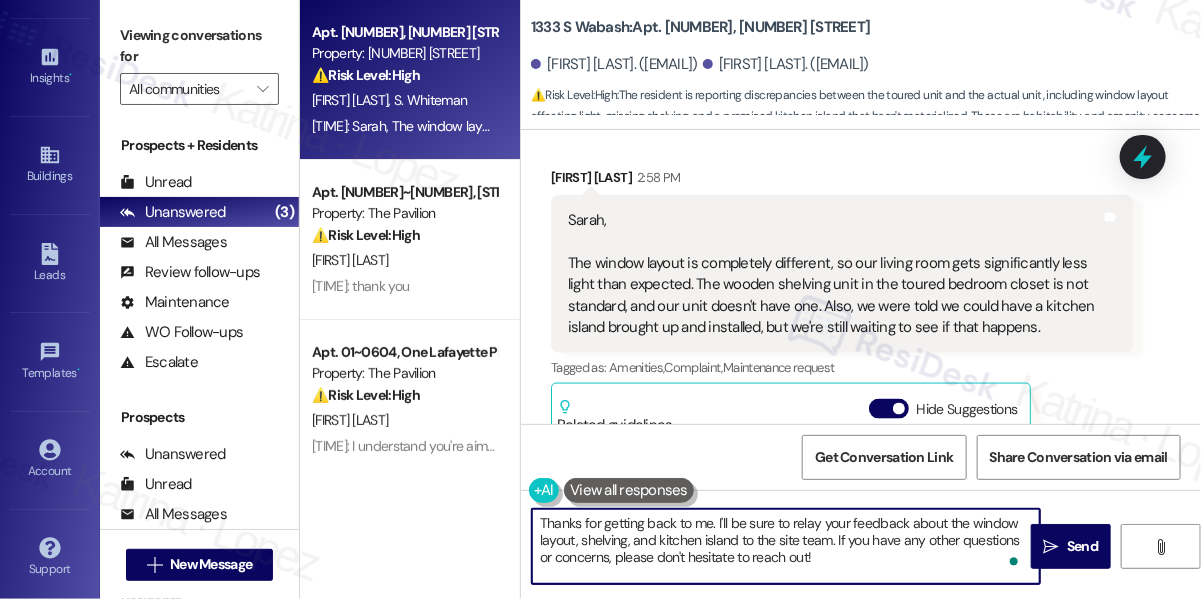 click on "Thanks for getting back to me. I'll be sure to relay your feedback about the window layout, shelving, and kitchen island to the site team. If you have any other questions or concerns, please don't hesitate to reach out!" at bounding box center [786, 546] 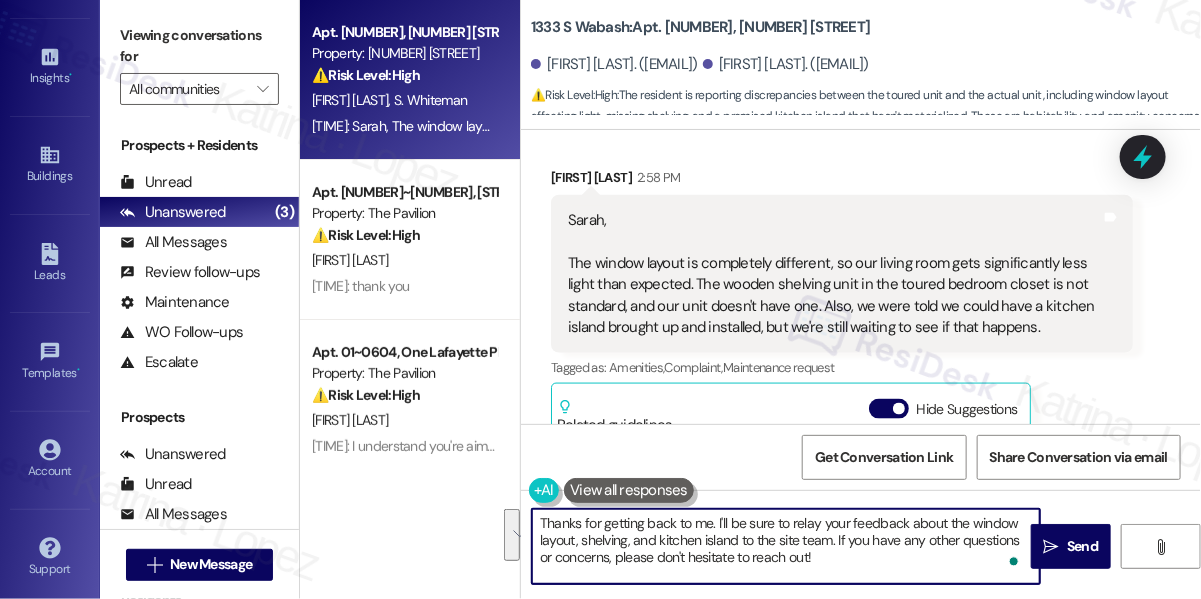 click on "Thanks for getting back to me. I'll be sure to relay your feedback about the window layout, shelving, and kitchen island to the site team. If you have any other questions or concerns, please don't hesitate to reach out!" at bounding box center (786, 546) 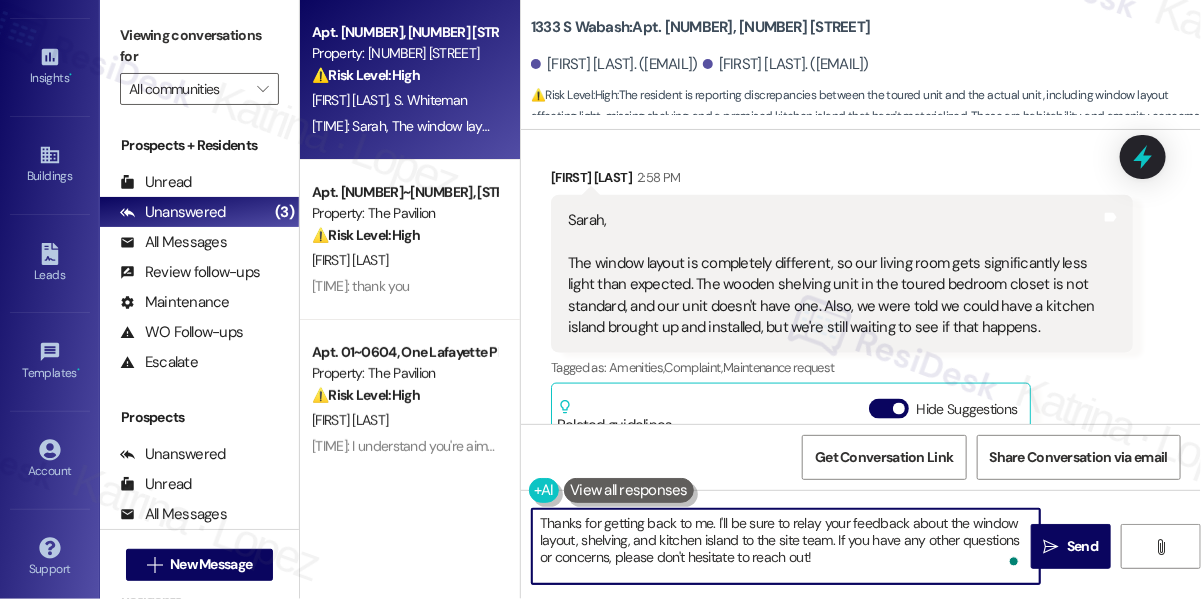 click on "Thanks for getting back to me. I'll be sure to relay your feedback about the window layout, shelving, and kitchen island to the site team. If you have any other questions or concerns, please don't hesitate to reach out!" at bounding box center (786, 546) 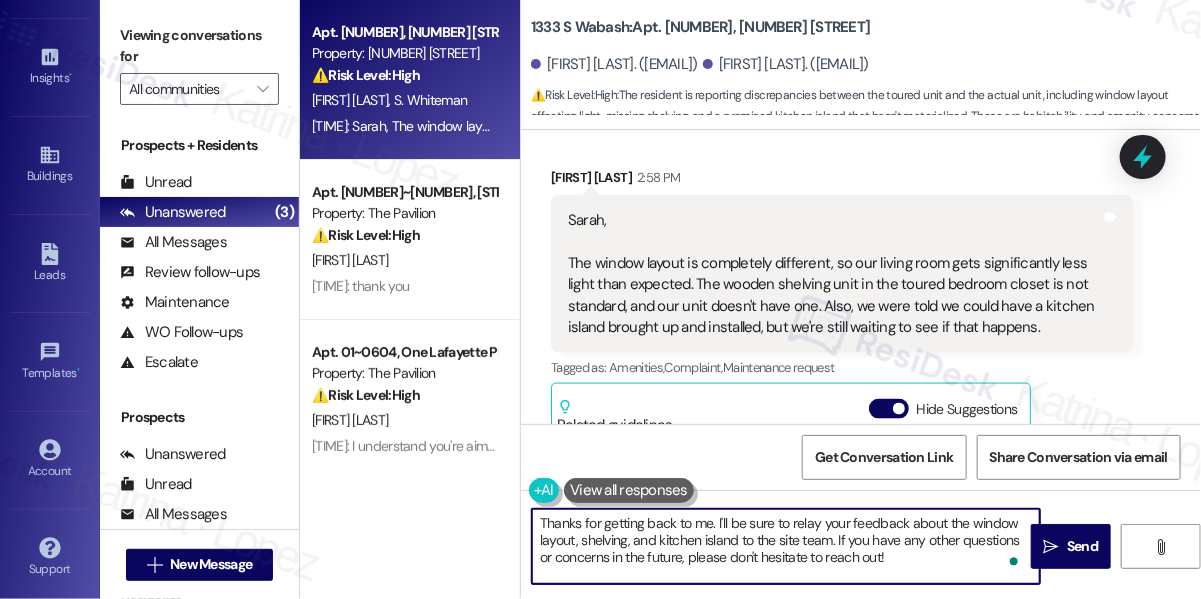 click on "Thanks for getting back to me. I'll be sure to relay your feedback about the window layout, shelving, and kitchen island to the site team. If you have any other questions or concerns in the future, please don't hesitate to reach out!" at bounding box center (786, 546) 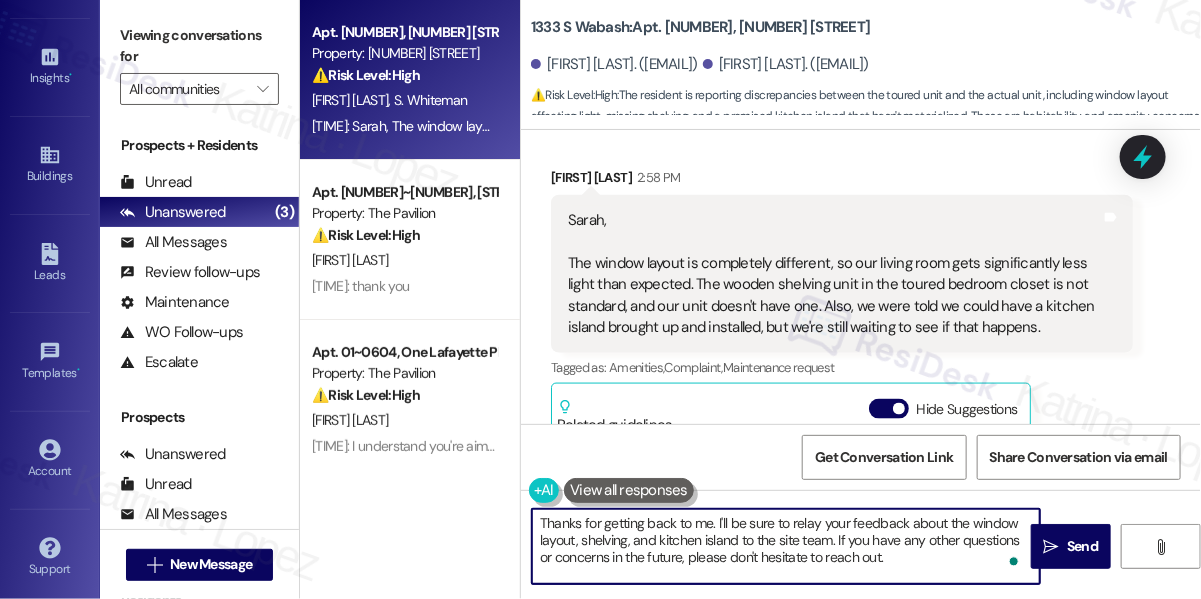click on "Thanks for getting back to me. I'll be sure to relay your feedback about the window layout, shelving, and kitchen island to the site team. If you have any other questions or concerns in the future, please don't hesitate to reach out." at bounding box center (786, 546) 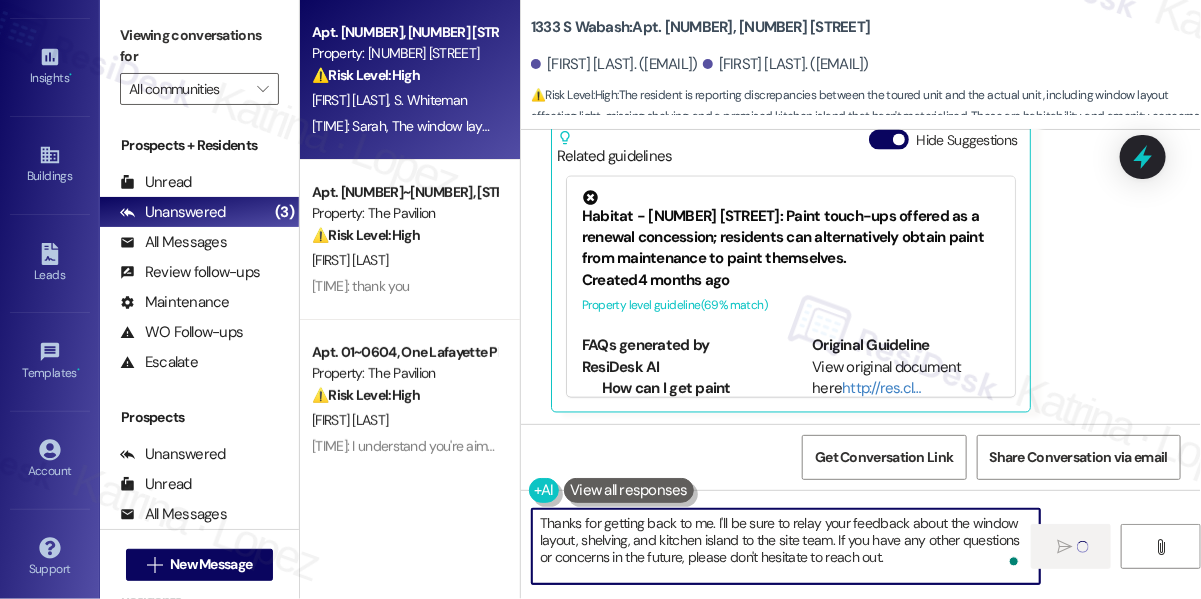 scroll, scrollTop: 1152, scrollLeft: 0, axis: vertical 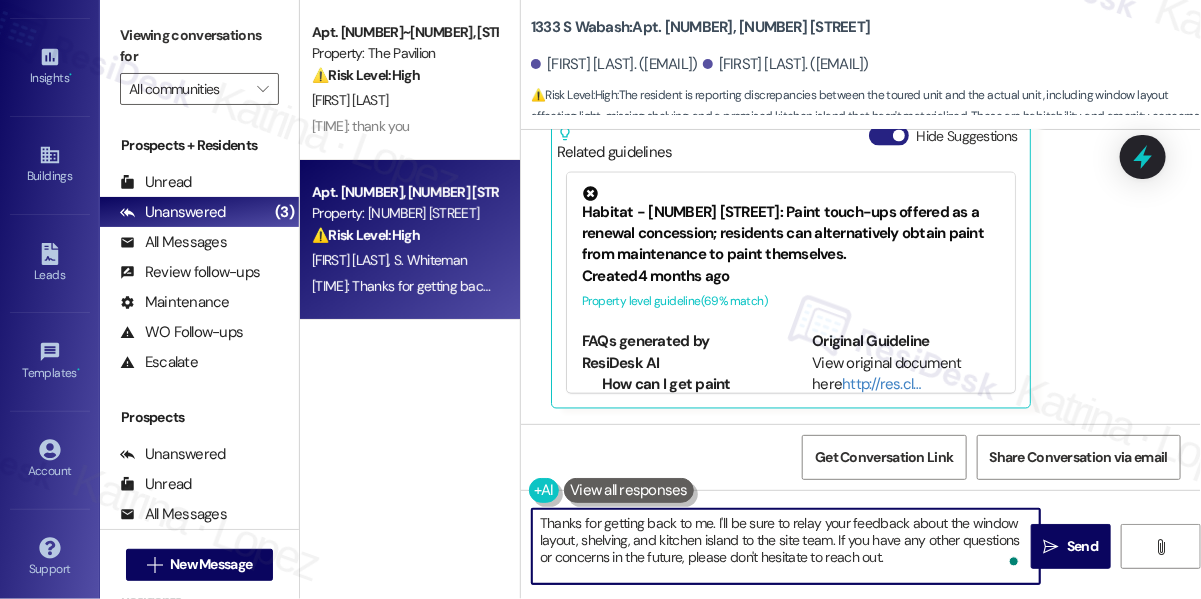 type on "Hi {{first_name}}, I understand your concerns about the window layout, shelving, and kitchen island. Let me look into this and get back to you ASAP!" 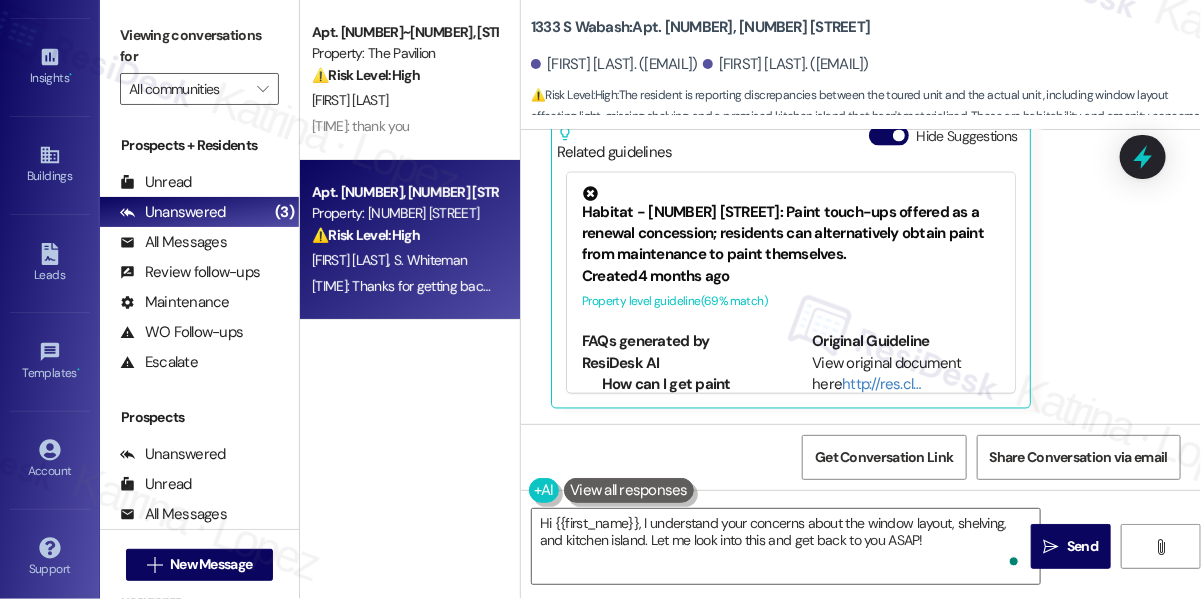 drag, startPoint x: 890, startPoint y: 143, endPoint x: 893, endPoint y: 155, distance: 12.369317 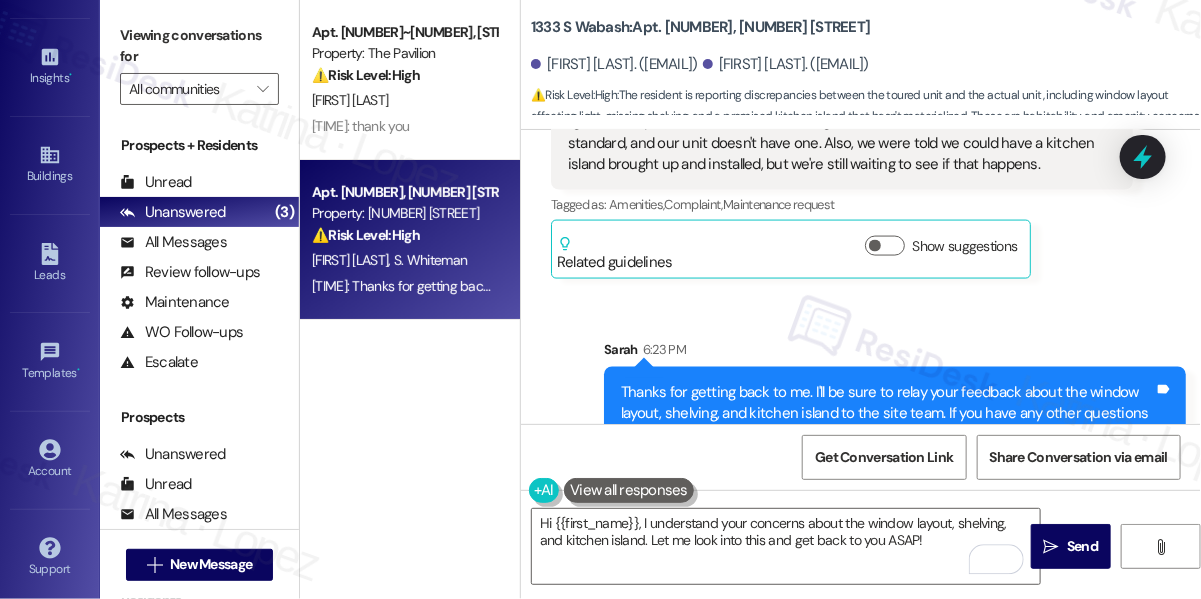 scroll, scrollTop: 1094, scrollLeft: 0, axis: vertical 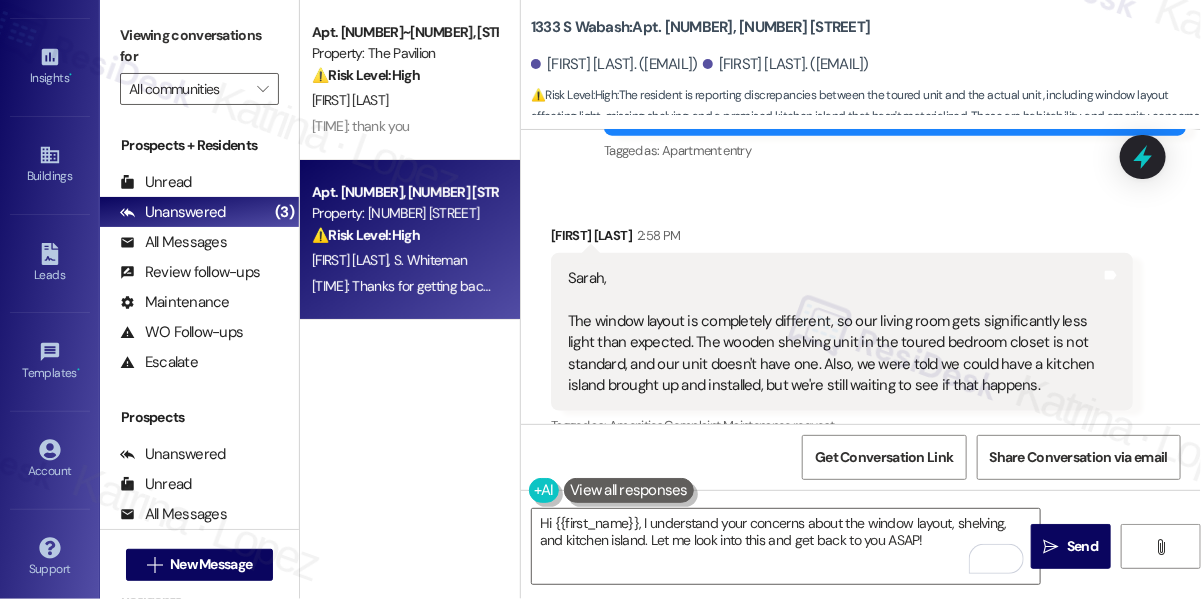 type 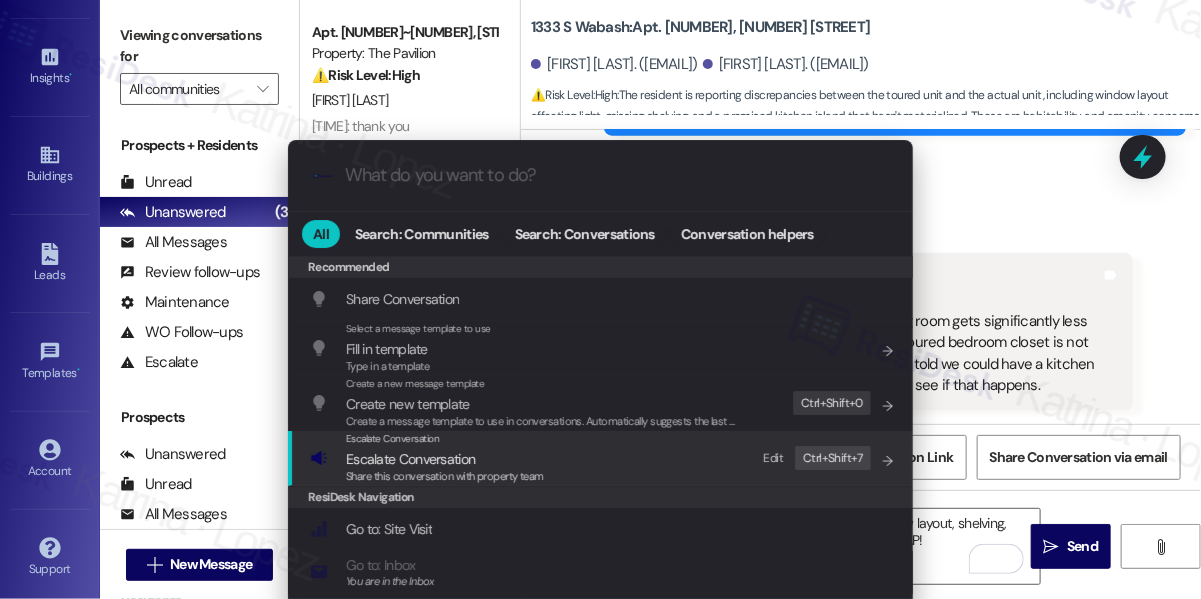 click on "Escalate Conversation Escalate Conversation Share this conversation with property team Edit Ctrl+ Shift+ 7" at bounding box center (602, 458) 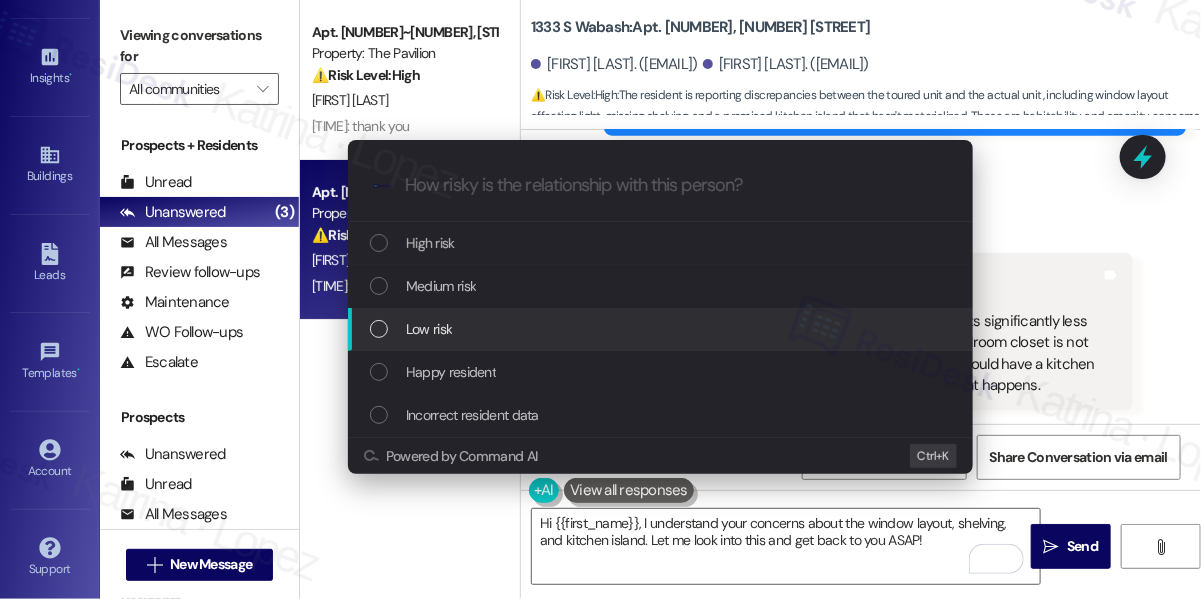click on "Low risk" at bounding box center [660, 329] 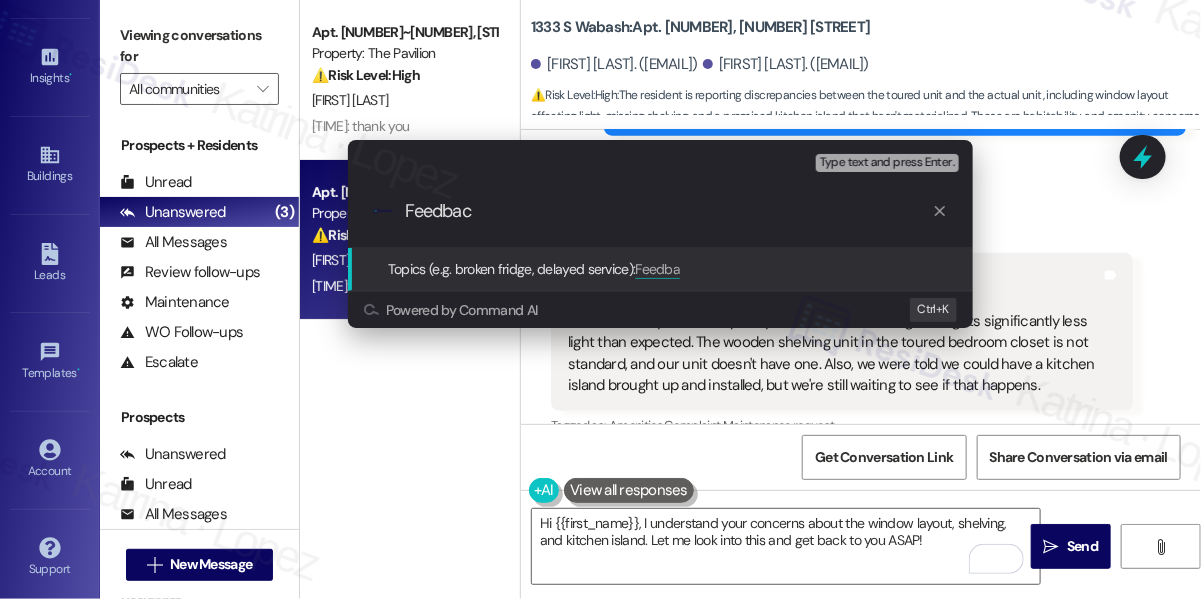 type on "Feedback" 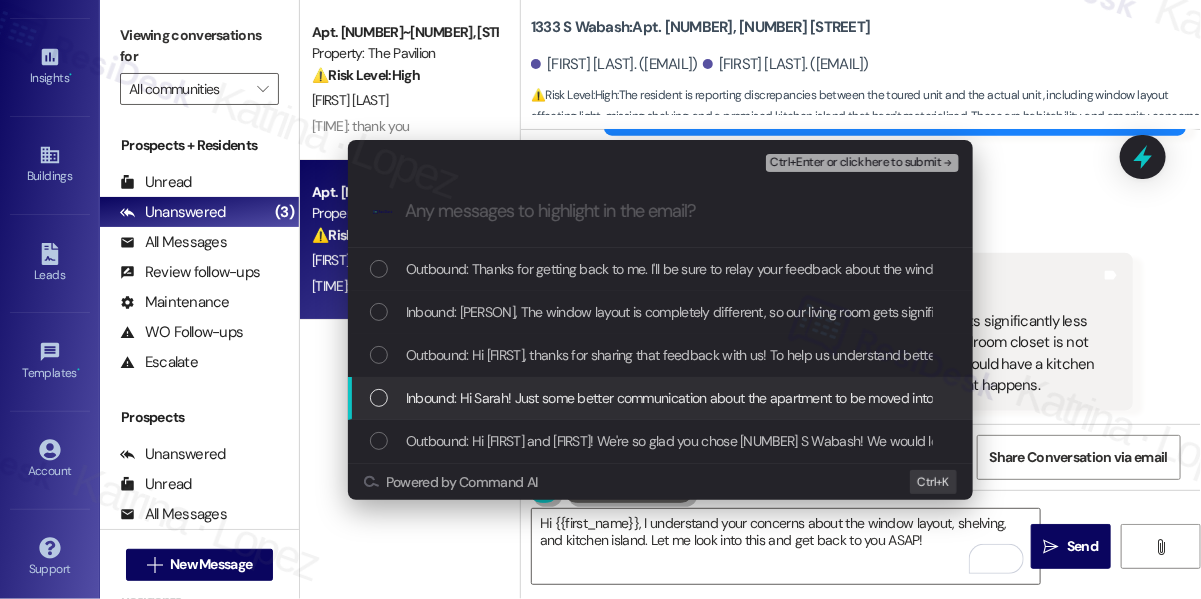 click on "Inbound: Hi Sarah! Just some better communication about the apartment to be moved into would have been nice. We've had a couple elements of our apartment that weren't what we were expecting based on the viewing and representations of a "comparable" unit we saw on tour." at bounding box center (1219, 398) 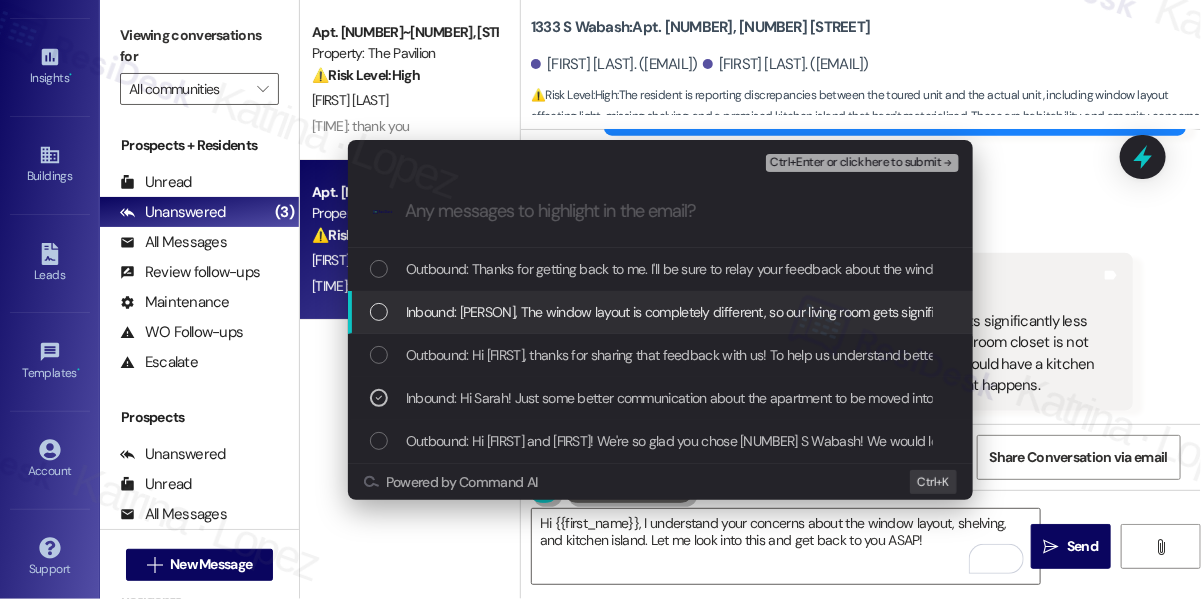 click on "Inbound: [PERSON],
The window layout is completely different, so our living room gets significantly less light than expected. The wooden shelving unit in the toured bedroom closet is not standard, and our unit doesn't have one. Also, we were told we could have a kitchen island brought up and installed, but we're still waiting to see if that happens." at bounding box center (1402, 312) 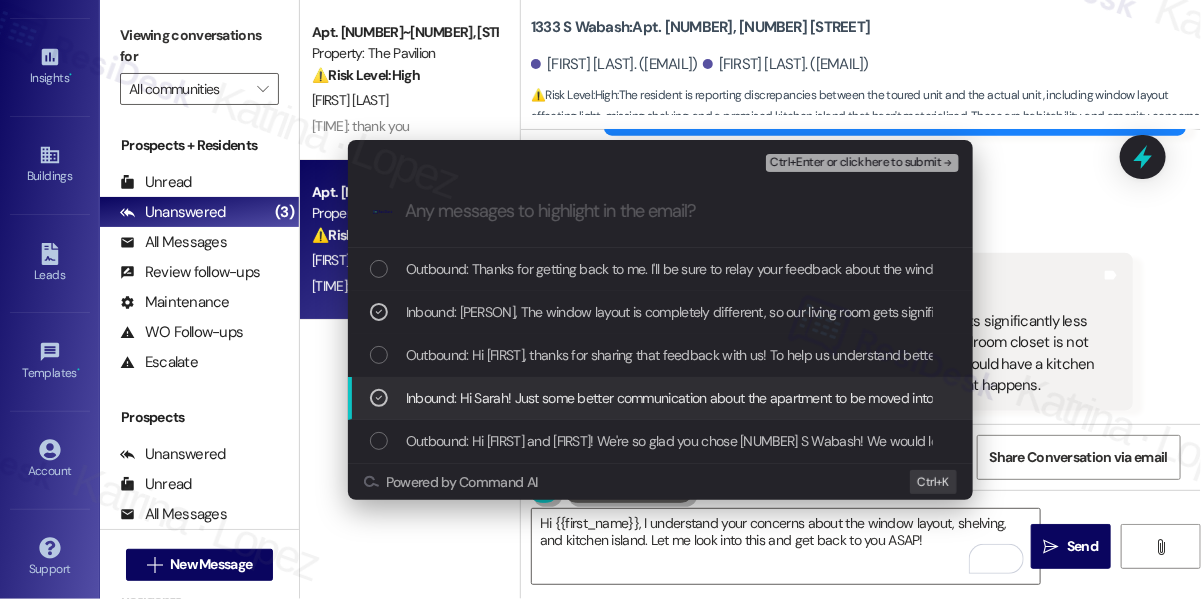 click on "Inbound: Hi Sarah! Just some better communication about the apartment to be moved into would have been nice. We've had a couple elements of our apartment that weren't what we were expecting based on the viewing and representations of a "comparable" unit we saw on tour." at bounding box center (1219, 398) 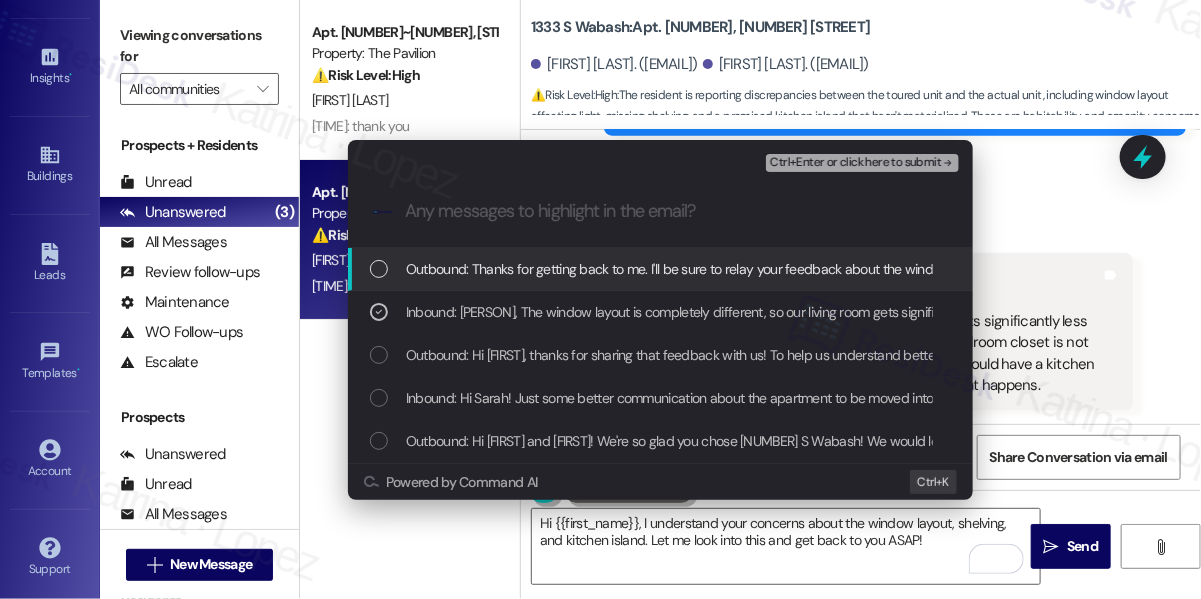 click on "Ctrl+Enter or click here to submit" at bounding box center (855, 163) 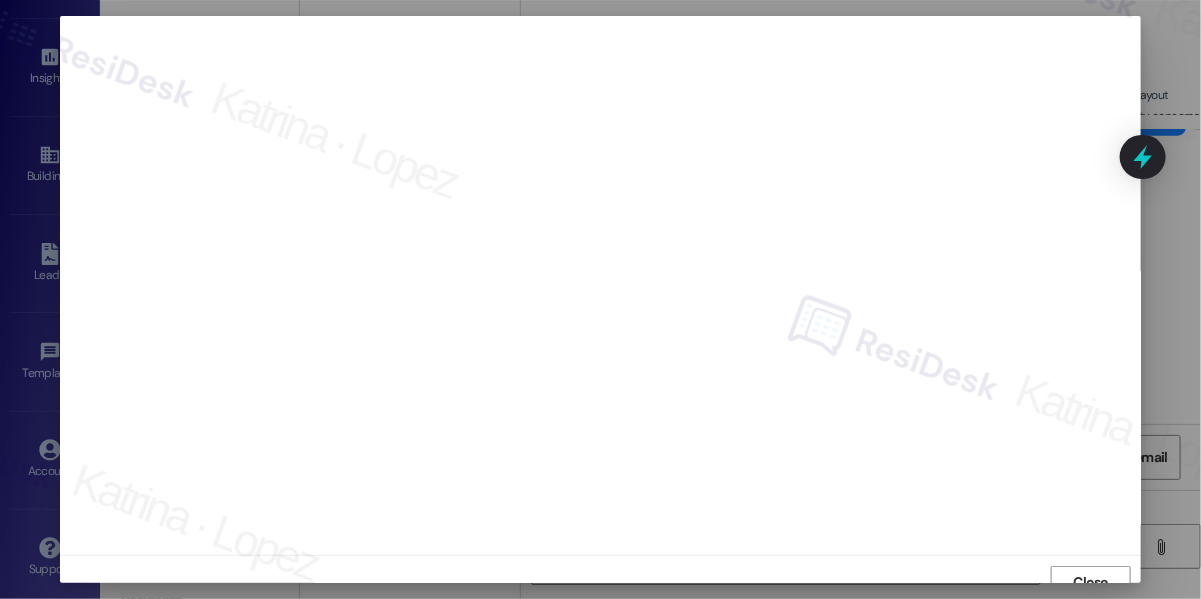 scroll, scrollTop: 14, scrollLeft: 0, axis: vertical 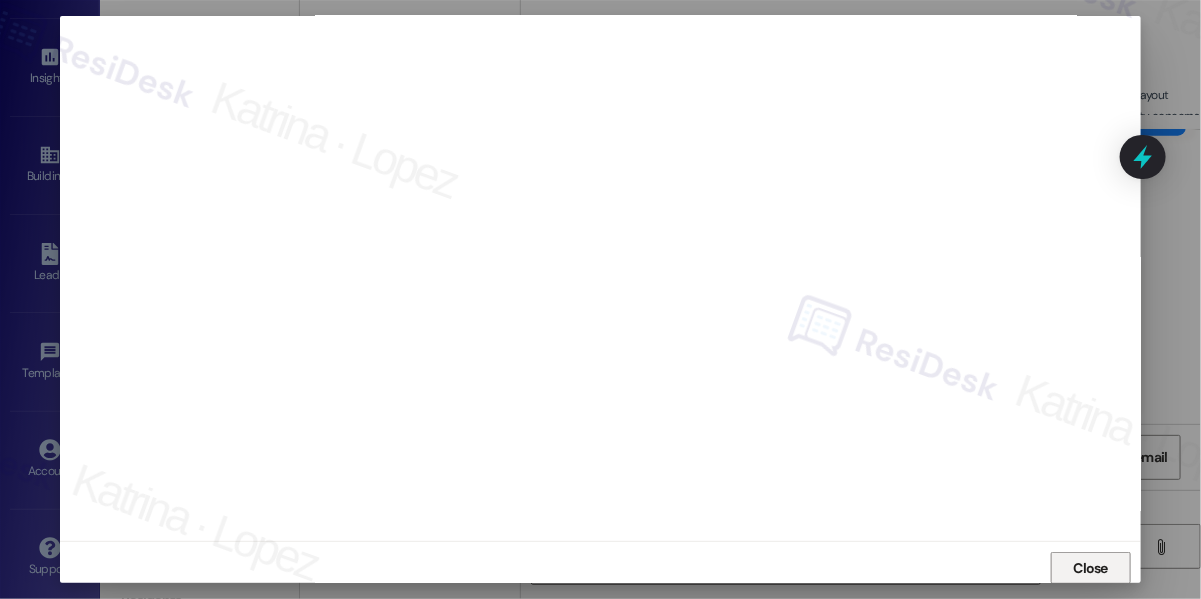 click on "Close" at bounding box center (1091, 568) 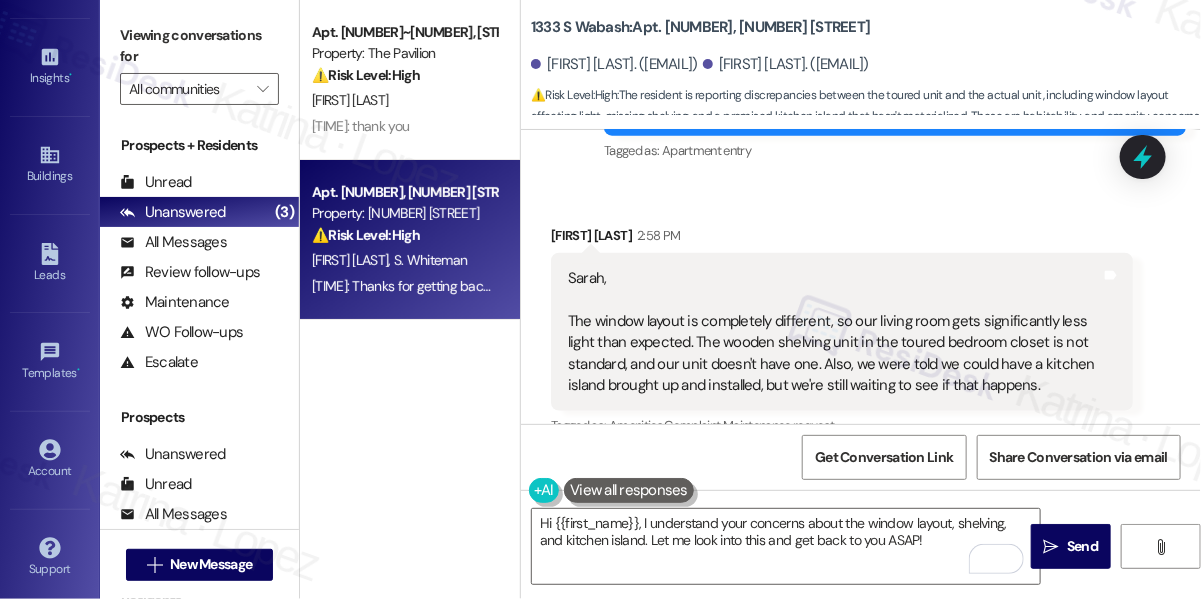 scroll, scrollTop: 1010, scrollLeft: 0, axis: vertical 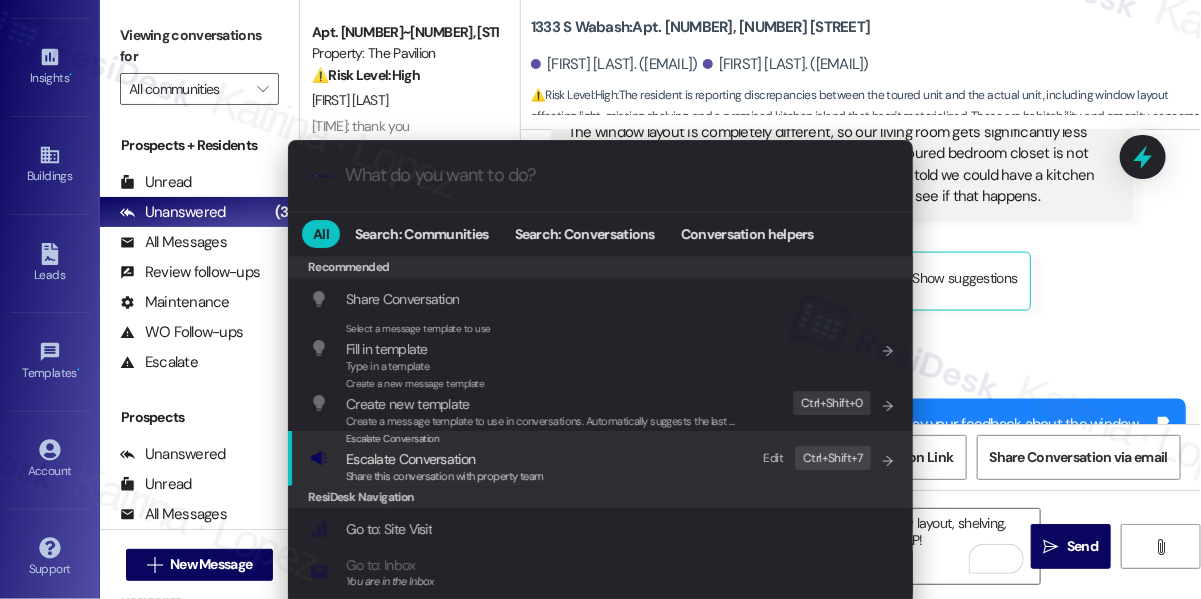click on "Share this conversation with property team" at bounding box center [445, 476] 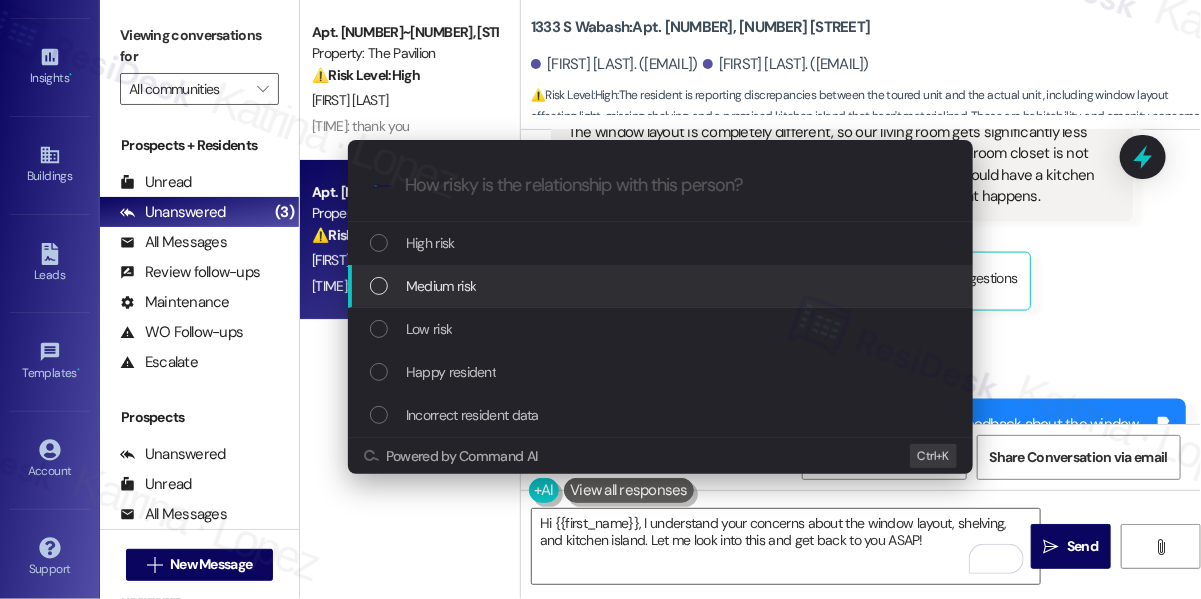 click on "Medium risk" at bounding box center (662, 286) 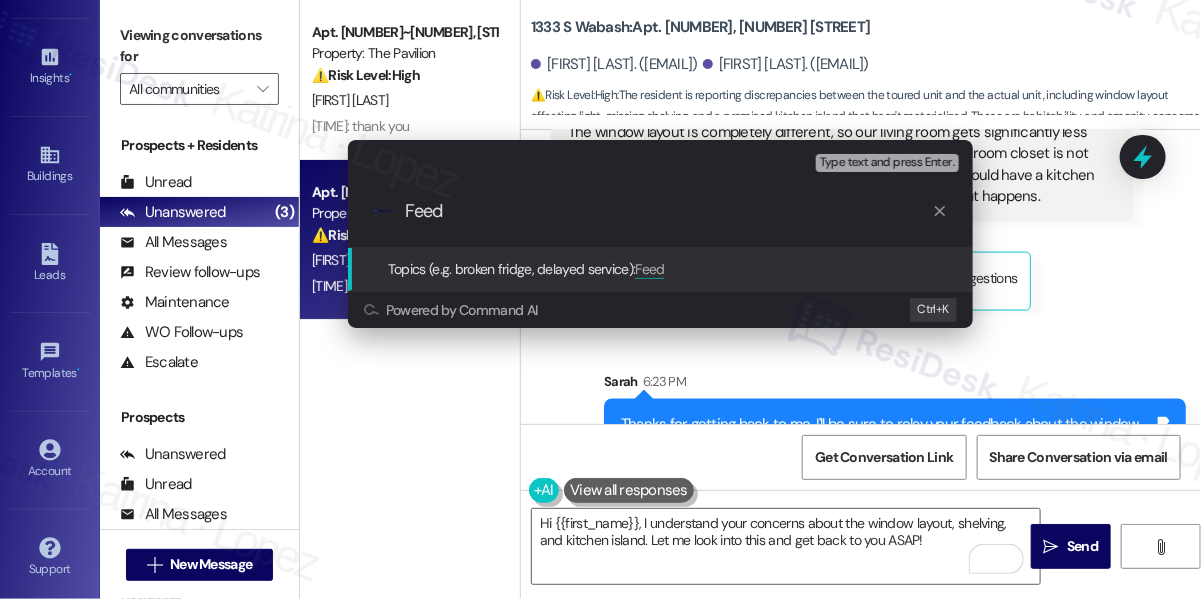 type on "Feed" 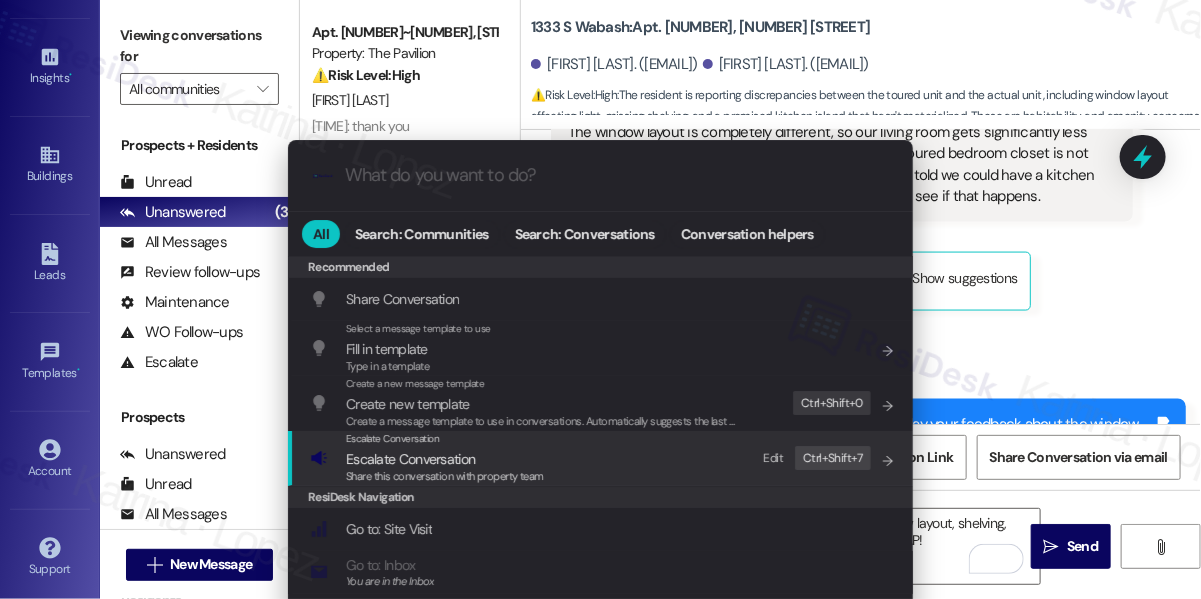 click on "Escalate Conversation Escalate Conversation Share this conversation with property team Edit Ctrl+ Shift+ 7" at bounding box center [602, 458] 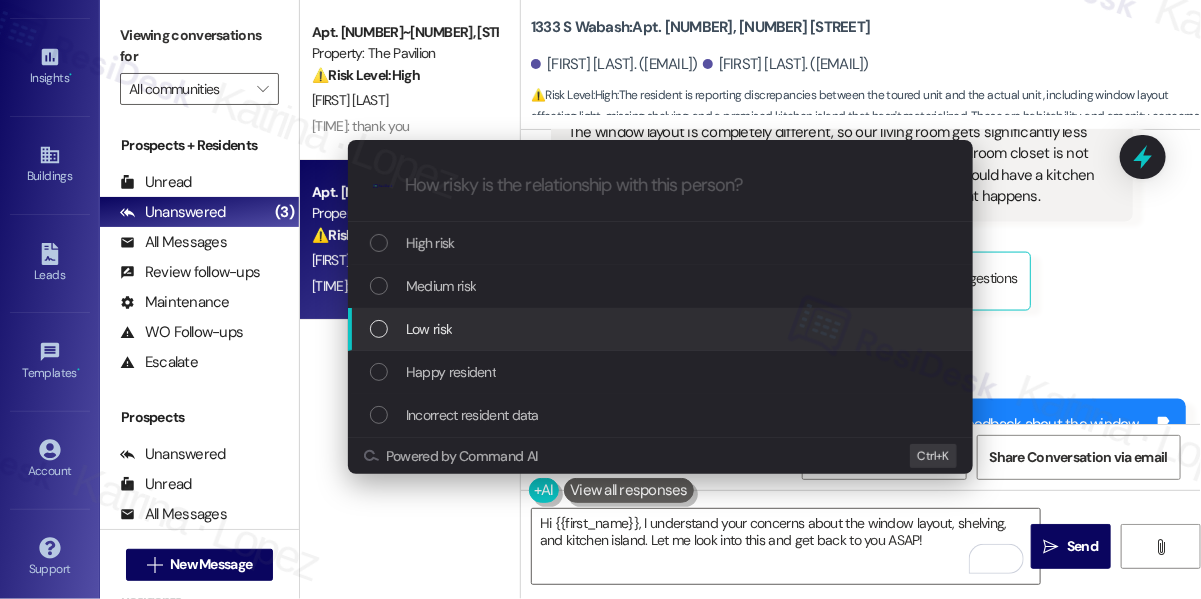 click on "Low risk" at bounding box center [660, 329] 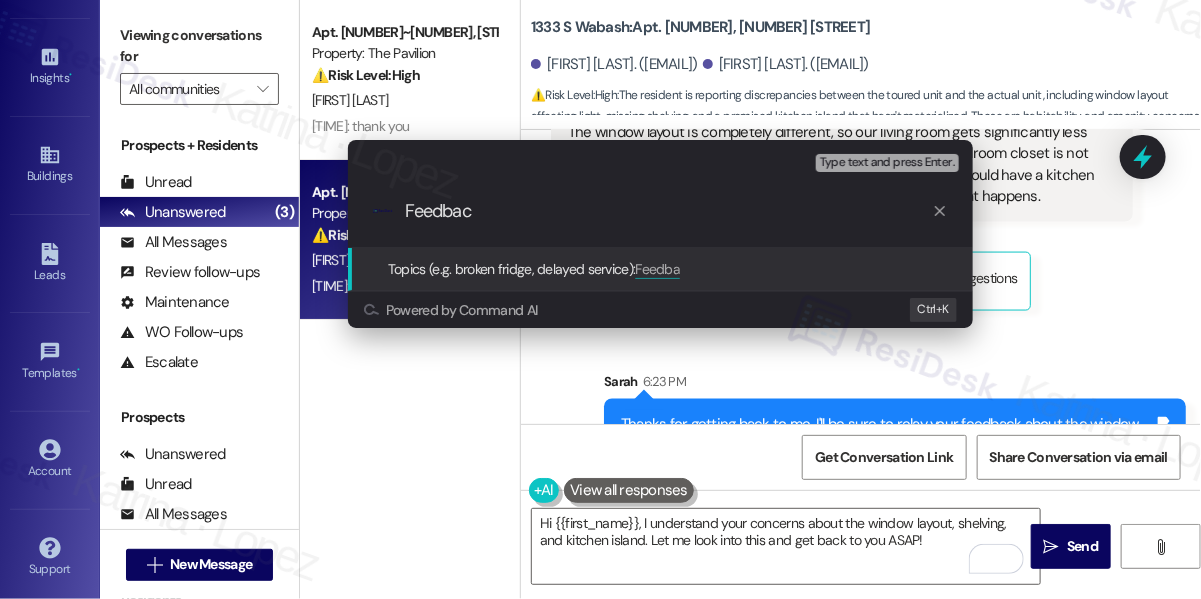 type on "Feedback" 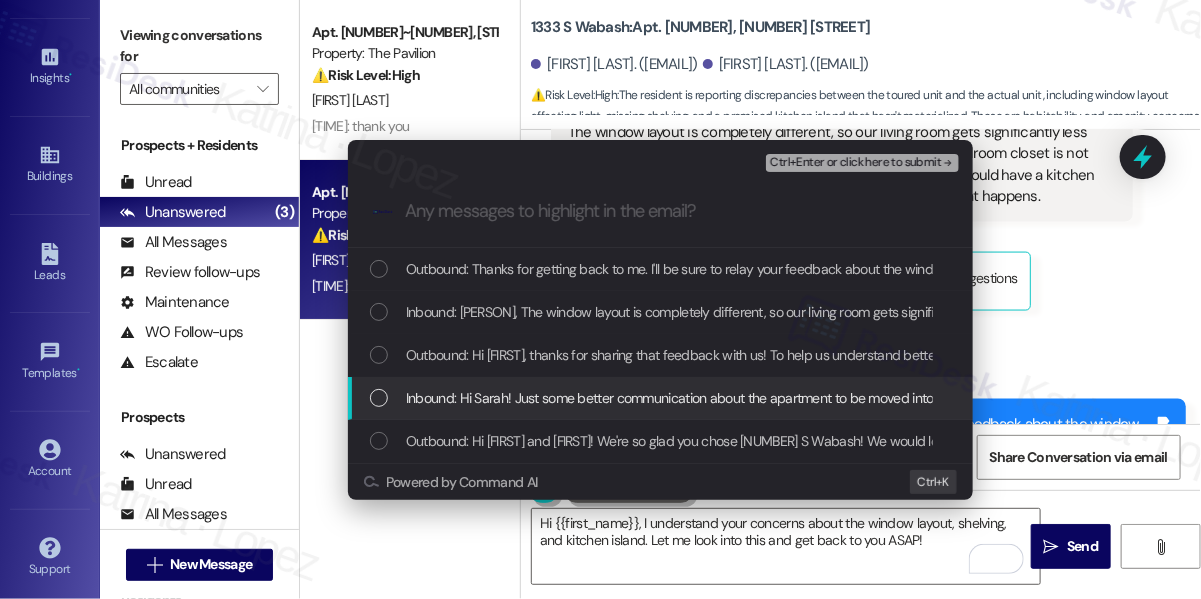 click on "Inbound: Hi Sarah! Just some better communication about the apartment to be moved into would have been nice. We've had a couple elements of our apartment that weren't what we were expecting based on the viewing and representations of a "comparable" unit we saw on tour." at bounding box center (660, 398) 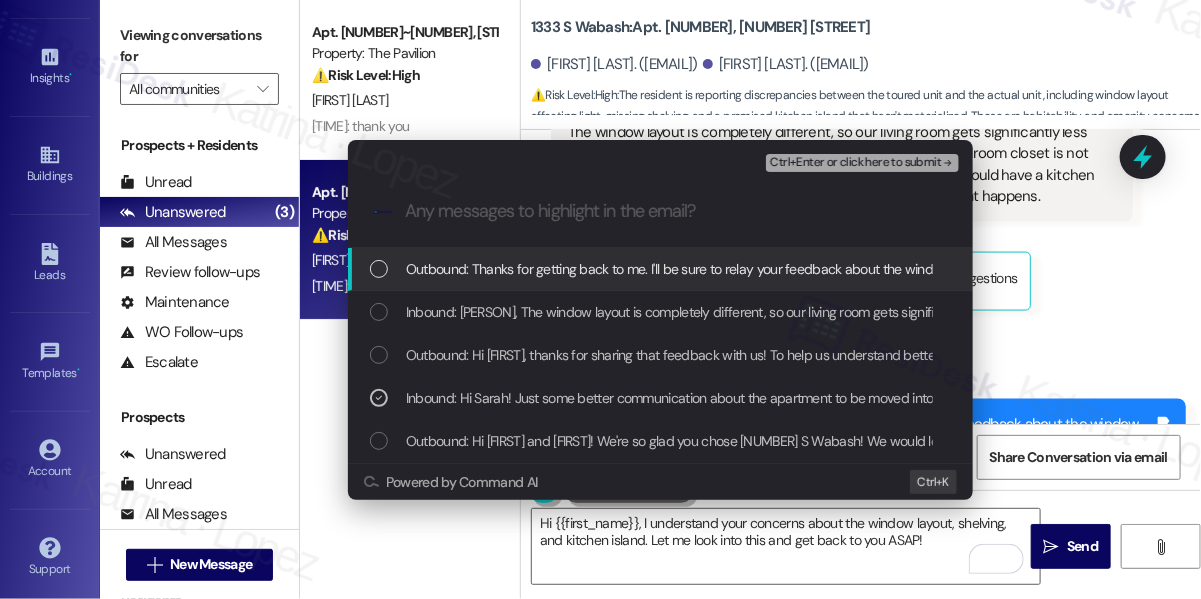 click on "Ctrl+Enter or click here to submit" at bounding box center [855, 163] 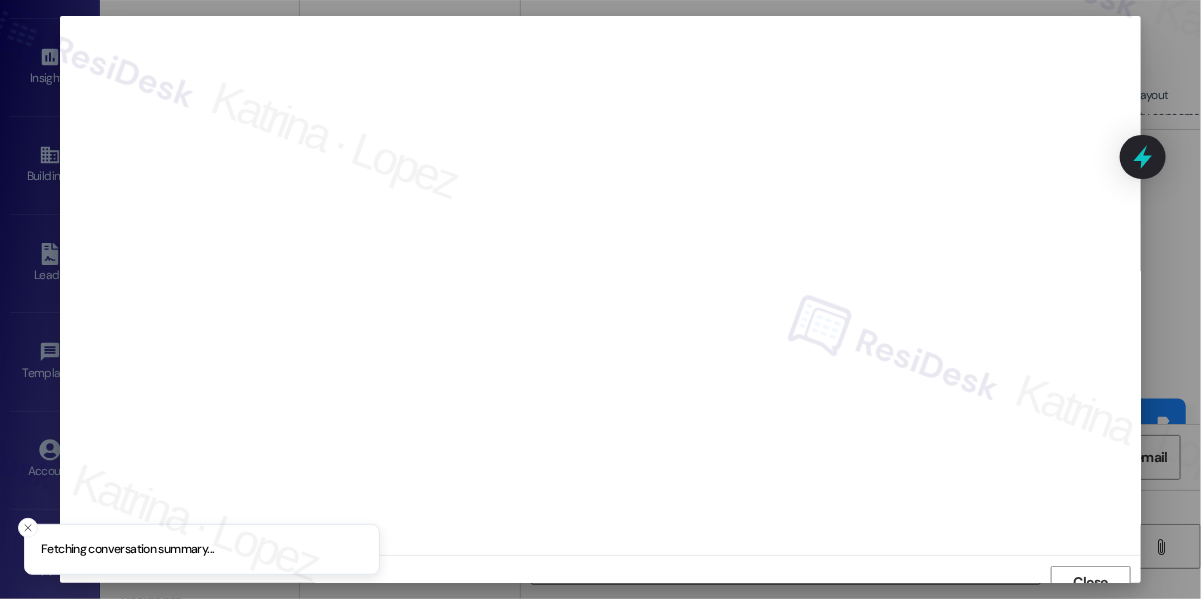 scroll, scrollTop: 14, scrollLeft: 0, axis: vertical 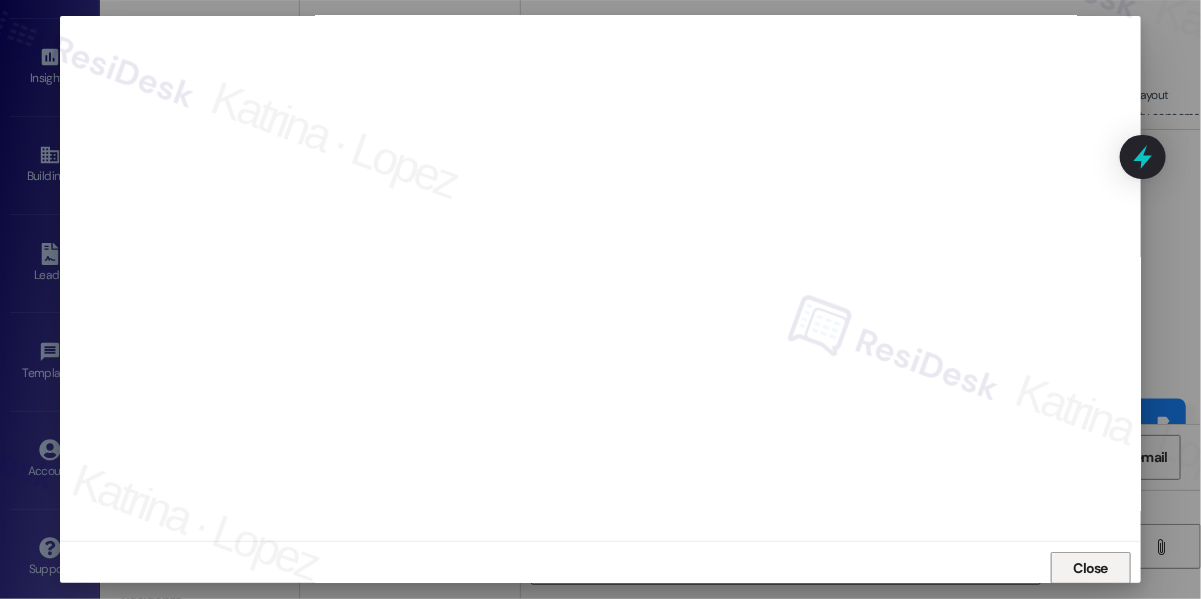 click on "Close" at bounding box center [1091, 568] 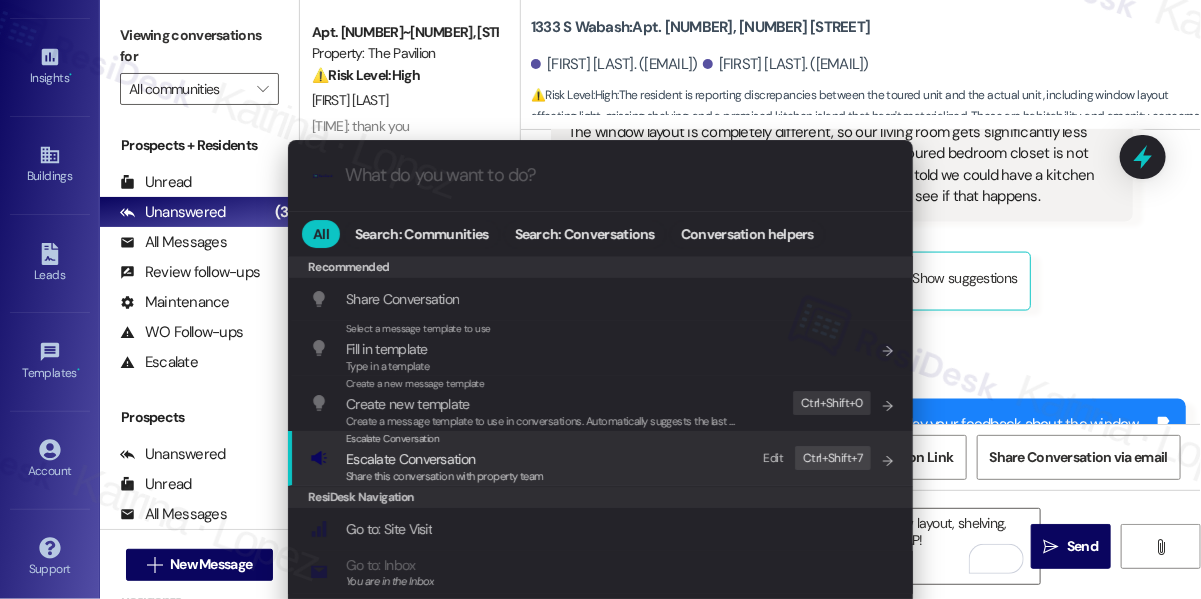 click on "Escalate Conversation Escalate Conversation Share this conversation with property team Edit Ctrl+ Shift+ 7" at bounding box center (602, 458) 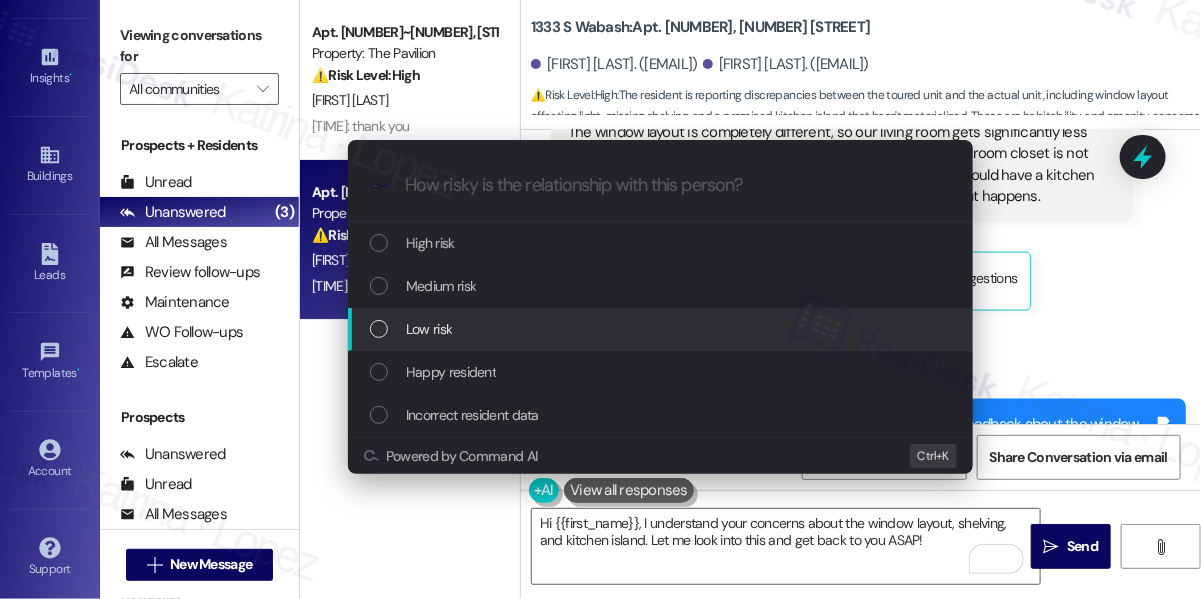 click on "Low risk" at bounding box center [662, 329] 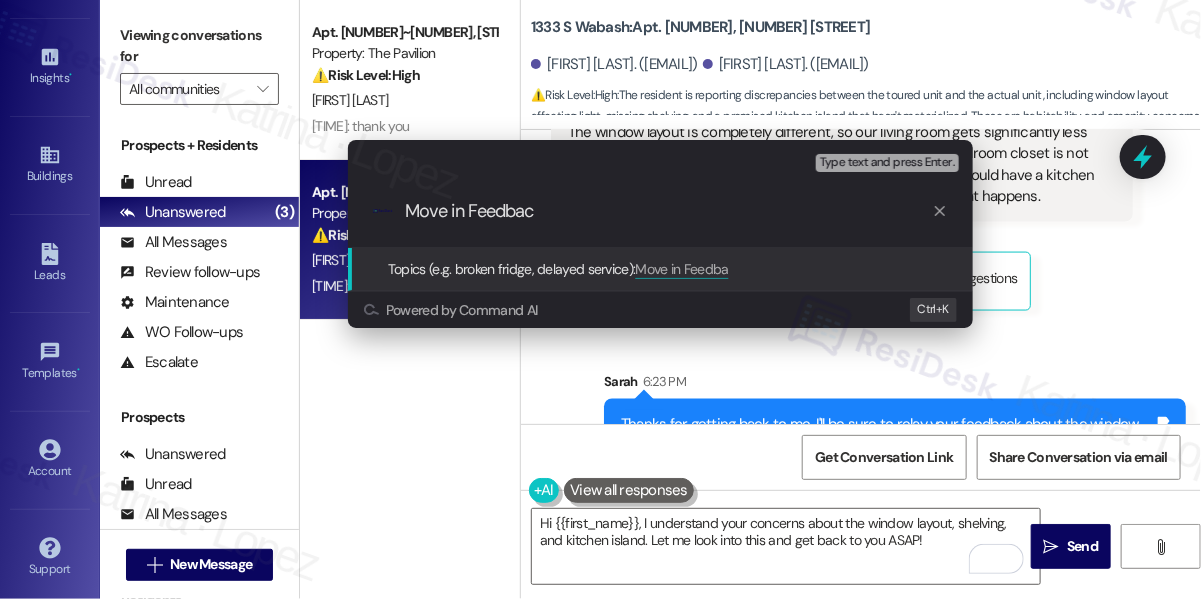 type on "Move in Feedback" 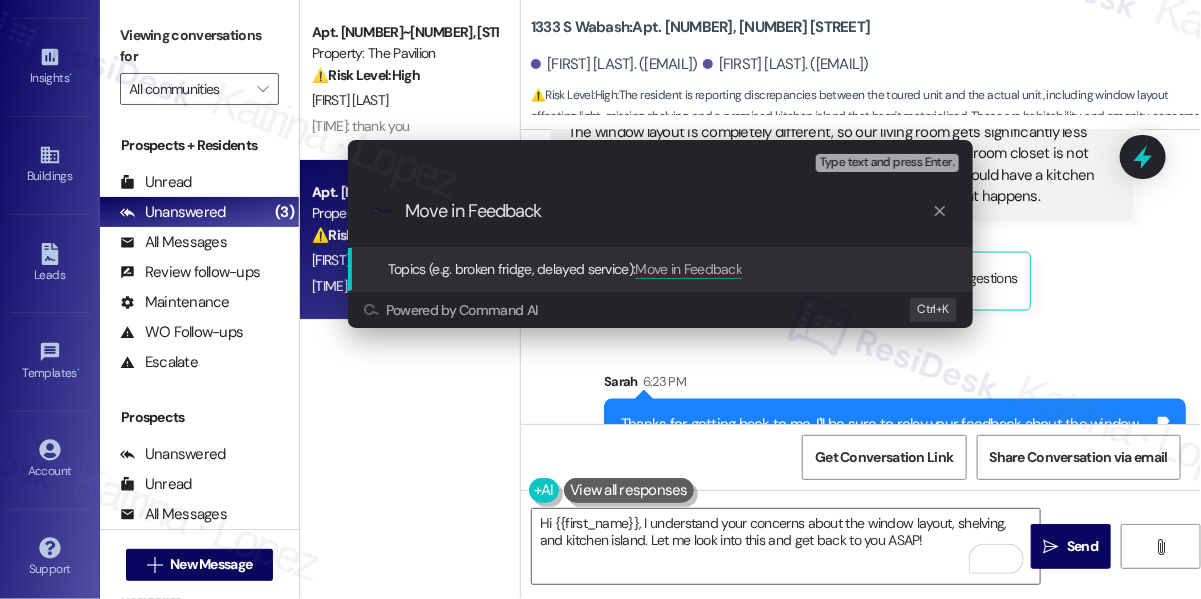 type 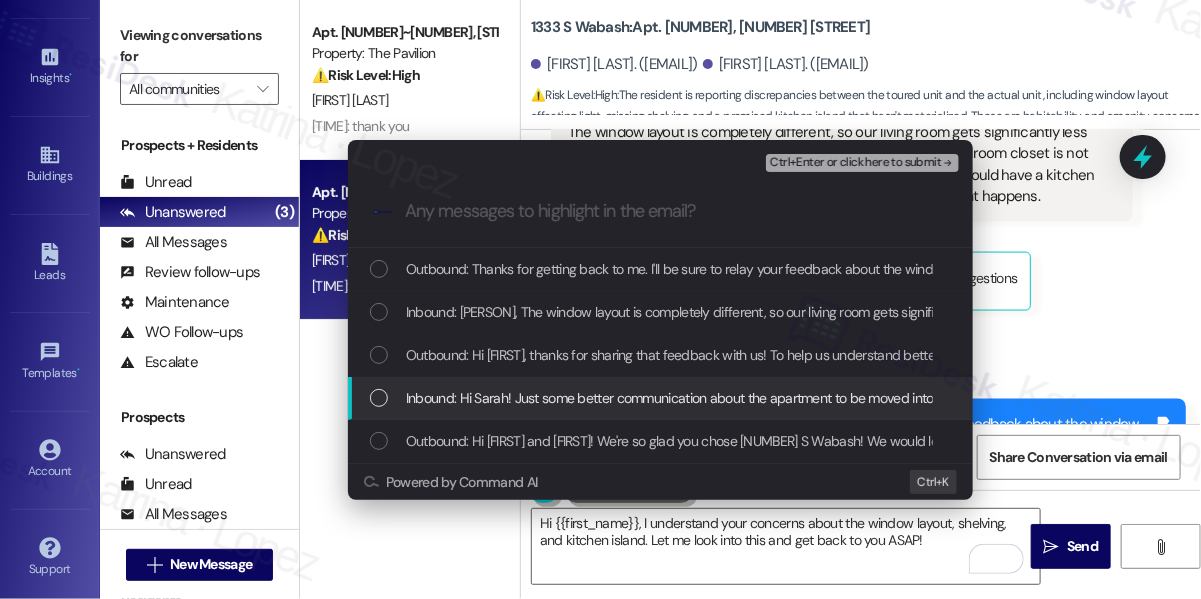 click on "Inbound: Hi Sarah! Just some better communication about the apartment to be moved into would have been nice. We've had a couple elements of our apartment that weren't what we were expecting based on the viewing and representations of a "comparable" unit we saw on tour." at bounding box center (1219, 398) 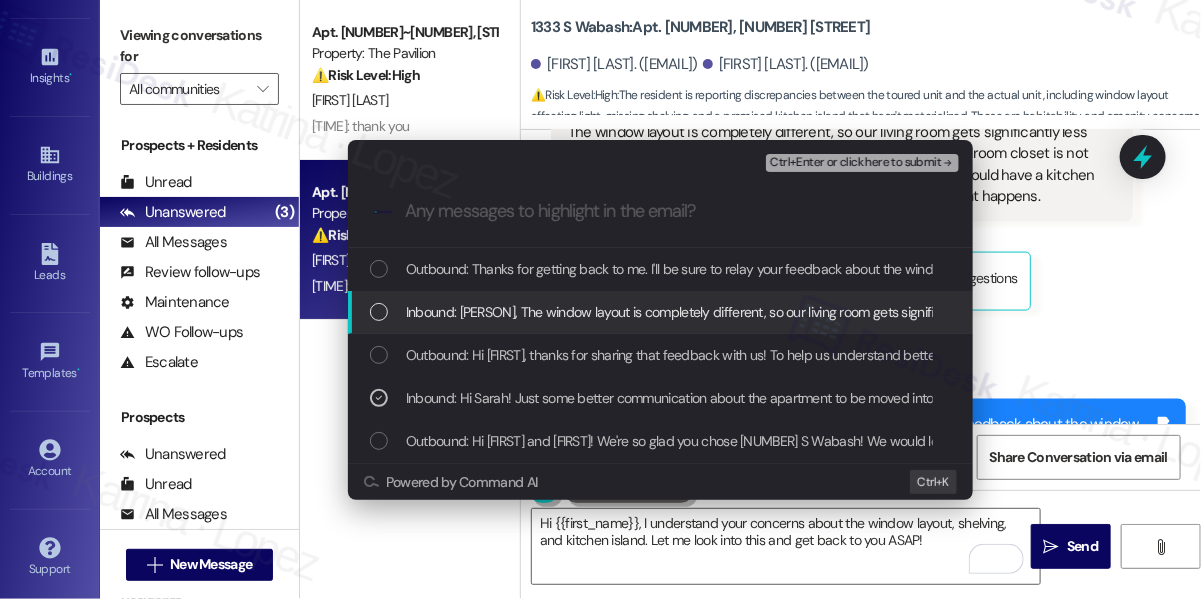 click on "Inbound: [PERSON],
The window layout is completely different, so our living room gets significantly less light than expected. The wooden shelving unit in the toured bedroom closet is not standard, and our unit doesn't have one. Also, we were told we could have a kitchen island brought up and installed, but we're still waiting to see if that happens." at bounding box center [660, 312] 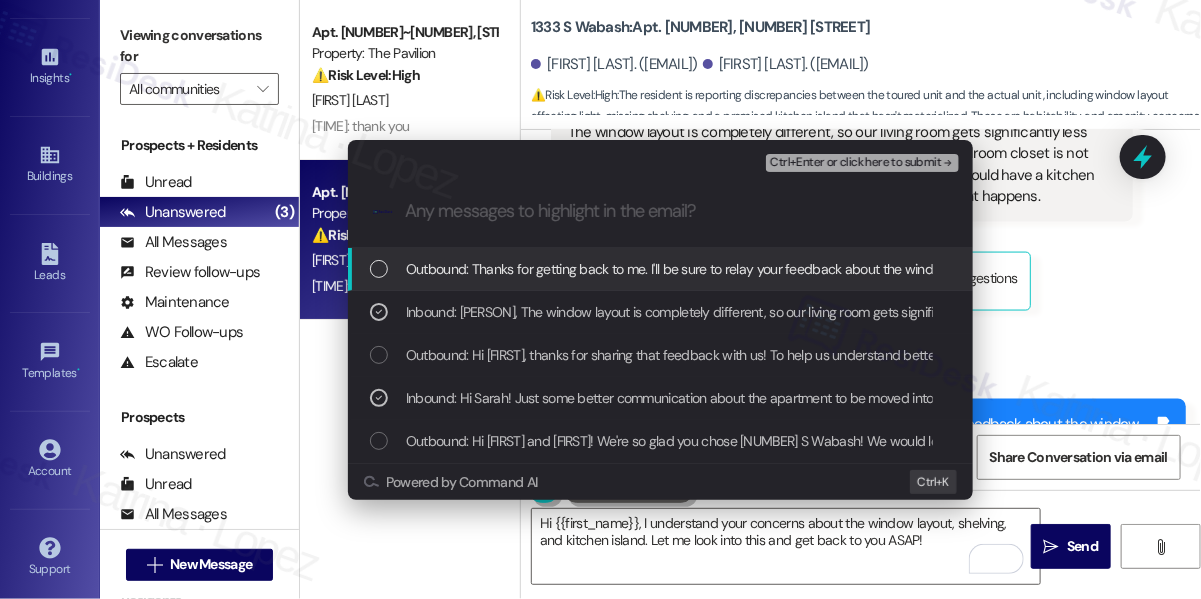click on "Ctrl+Enter or click here to submit" at bounding box center (855, 163) 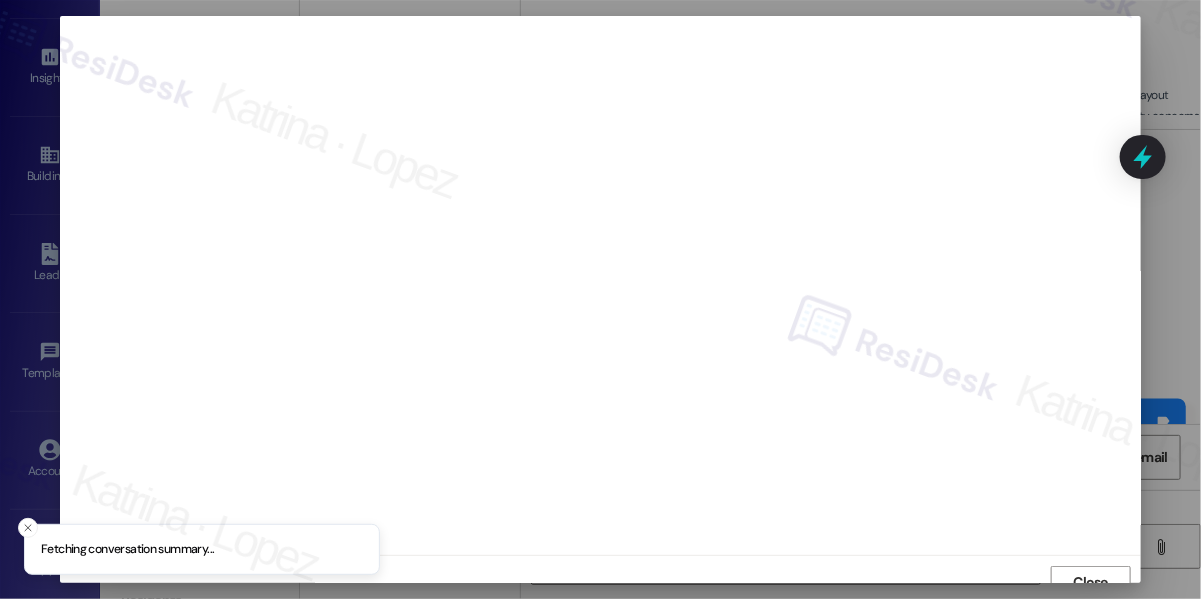 scroll, scrollTop: 14, scrollLeft: 0, axis: vertical 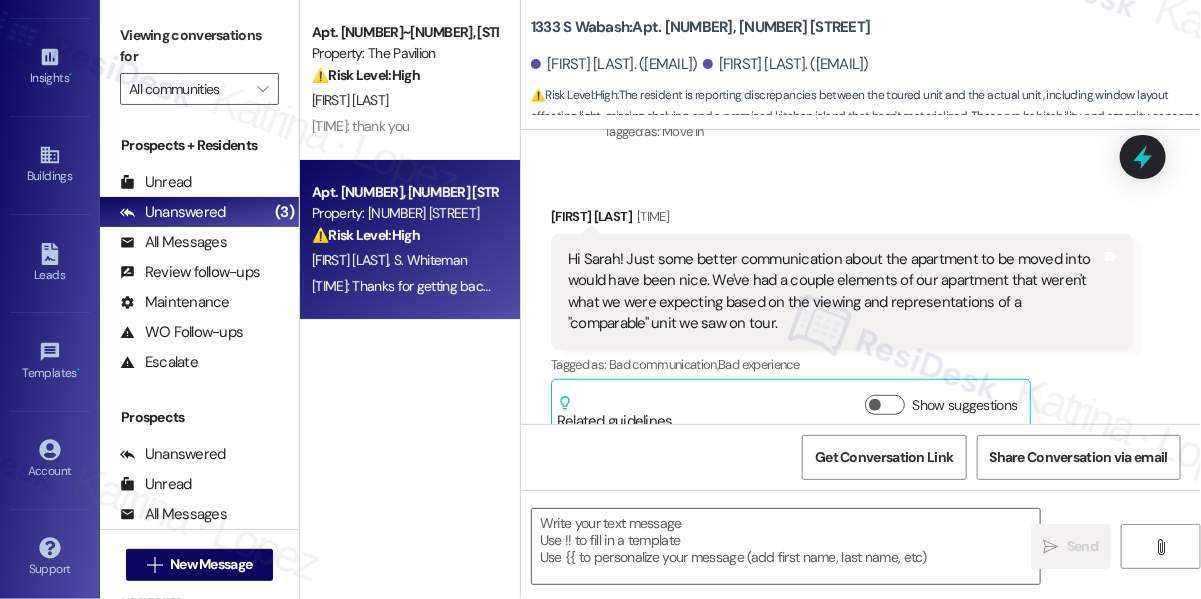 type on "Fetching suggested responses. Please feel free to read through the conversation in the meantime." 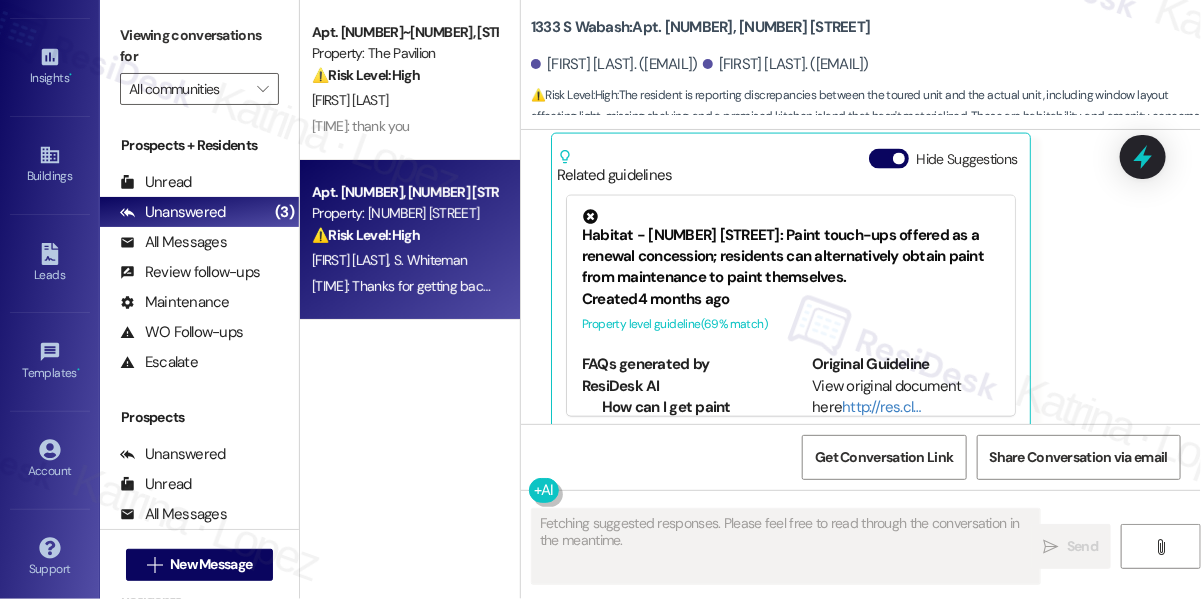 scroll, scrollTop: 1151, scrollLeft: 0, axis: vertical 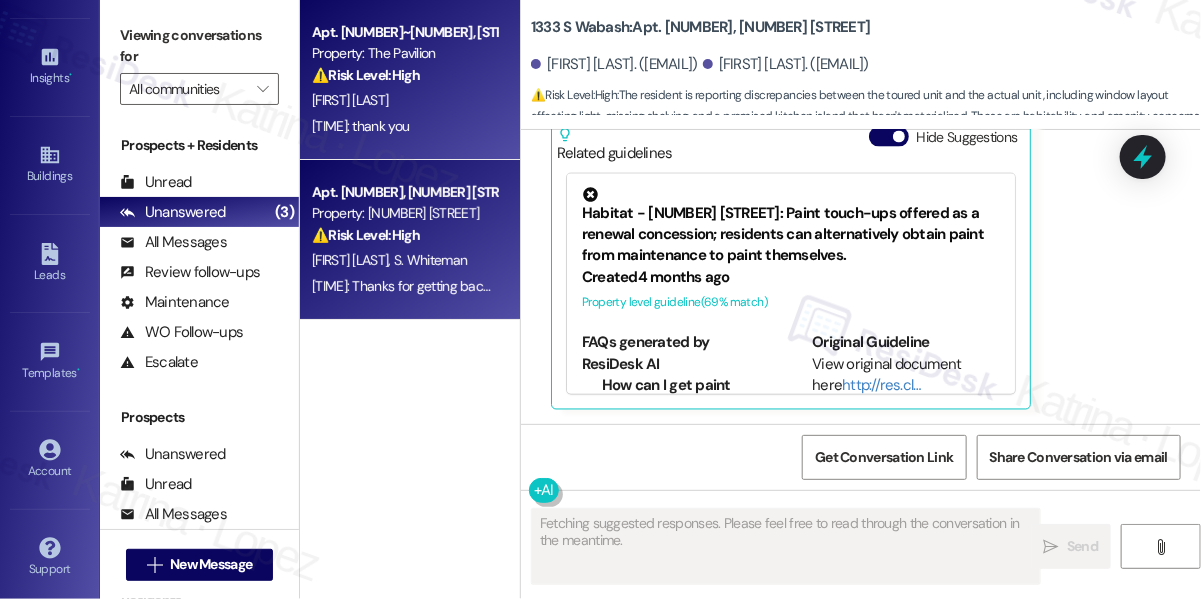 click on "⚠️  Risk Level:  High" at bounding box center (366, 75) 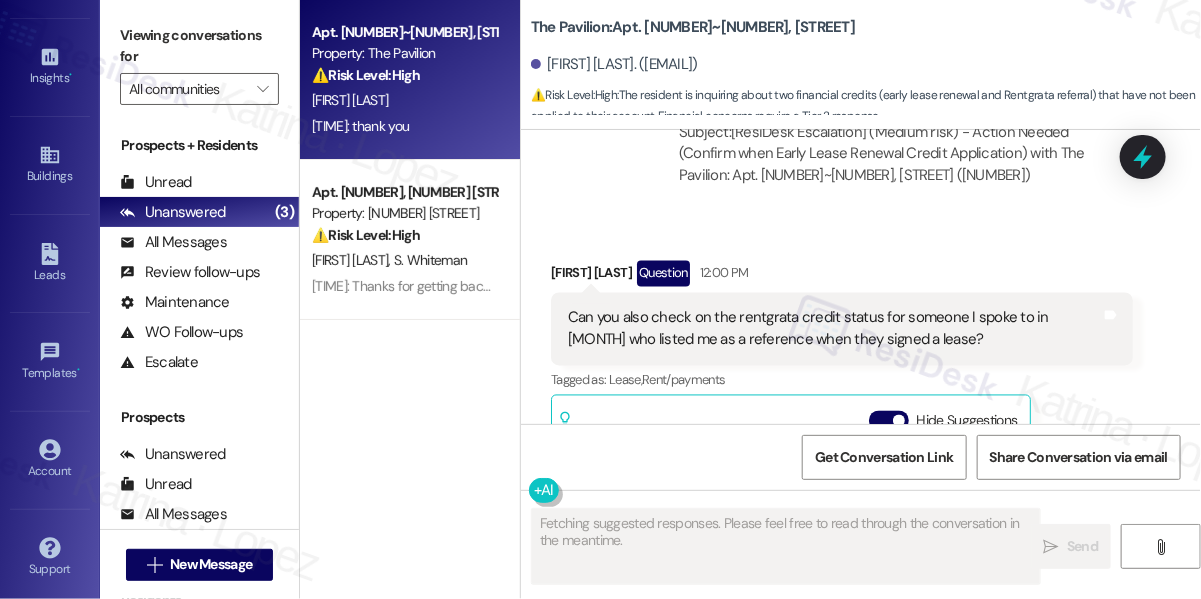scroll, scrollTop: 9125, scrollLeft: 0, axis: vertical 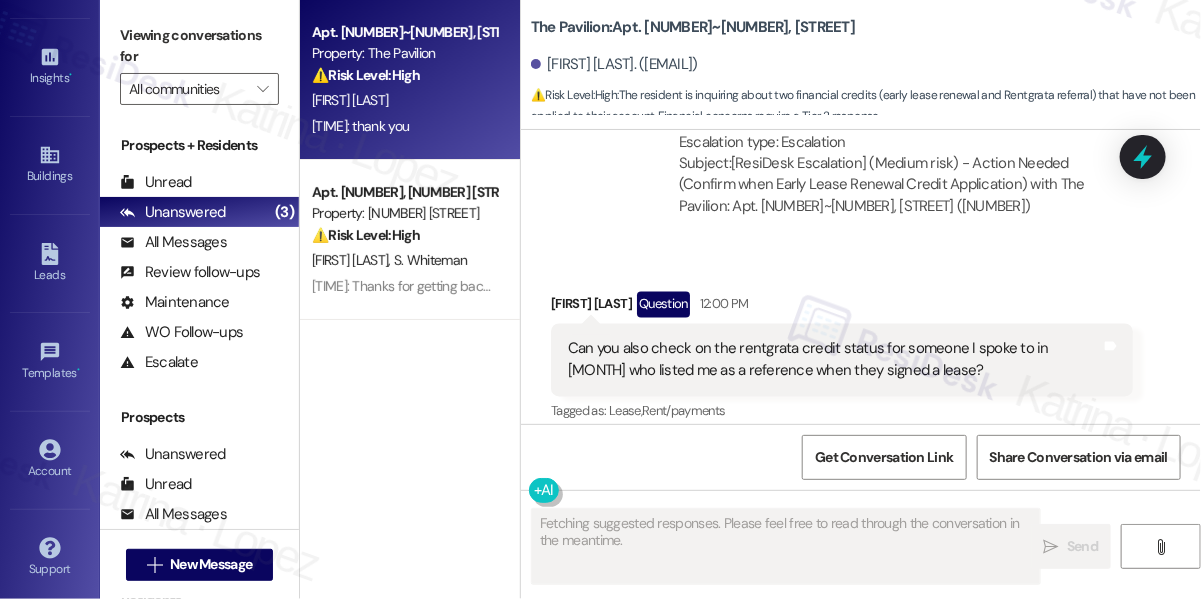 click on "Can you also check on the rentgrata credit status for someone I spoke to in [MONTH] who listed me as a reference when they signed a lease? Tags and notes" at bounding box center (842, 360) 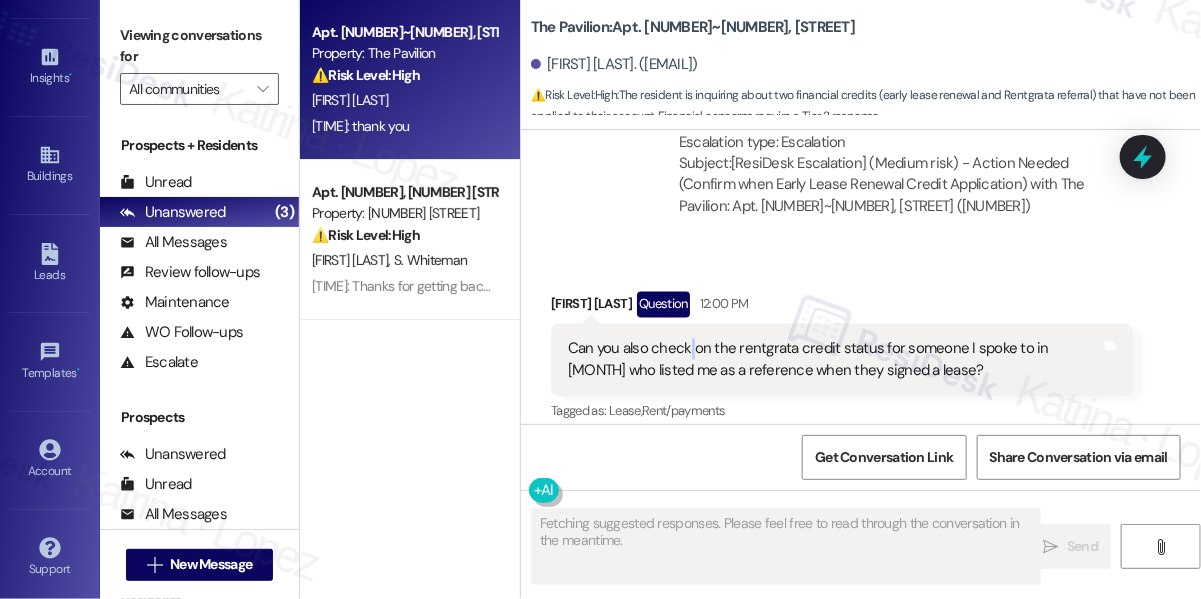 click on "Can you also check on the rentgrata credit status for someone I spoke to in [MONTH] who listed me as a reference when they signed a lease?" at bounding box center [834, 360] 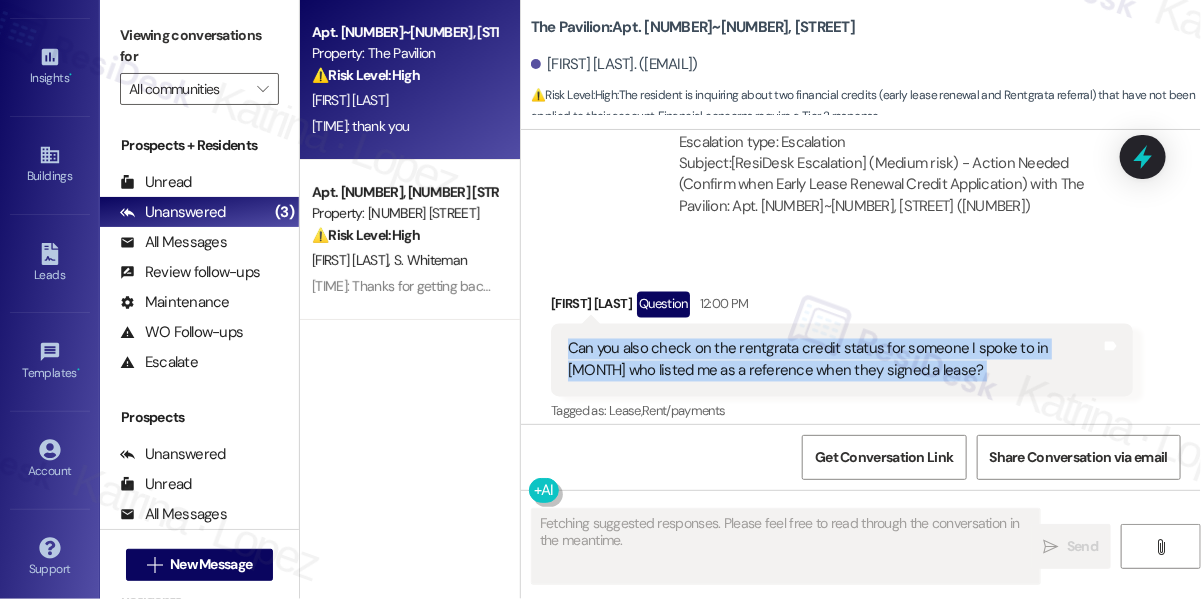 click on "Can you also check on the rentgrata credit status for someone I spoke to in [MONTH] who listed me as a reference when they signed a lease?" at bounding box center (834, 360) 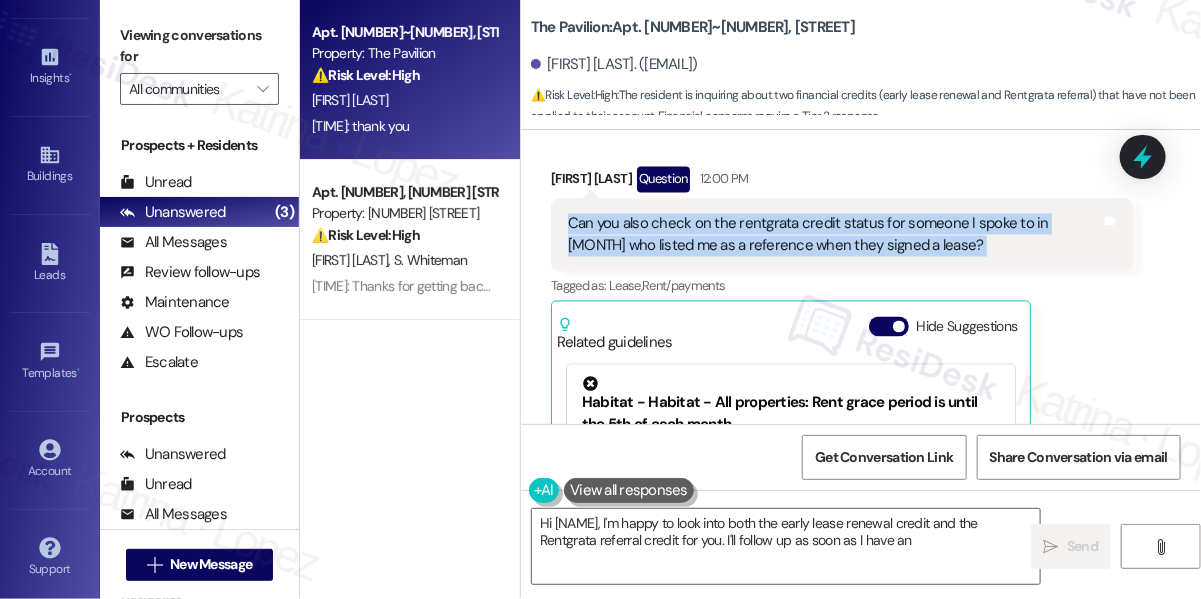 scroll, scrollTop: 9581, scrollLeft: 0, axis: vertical 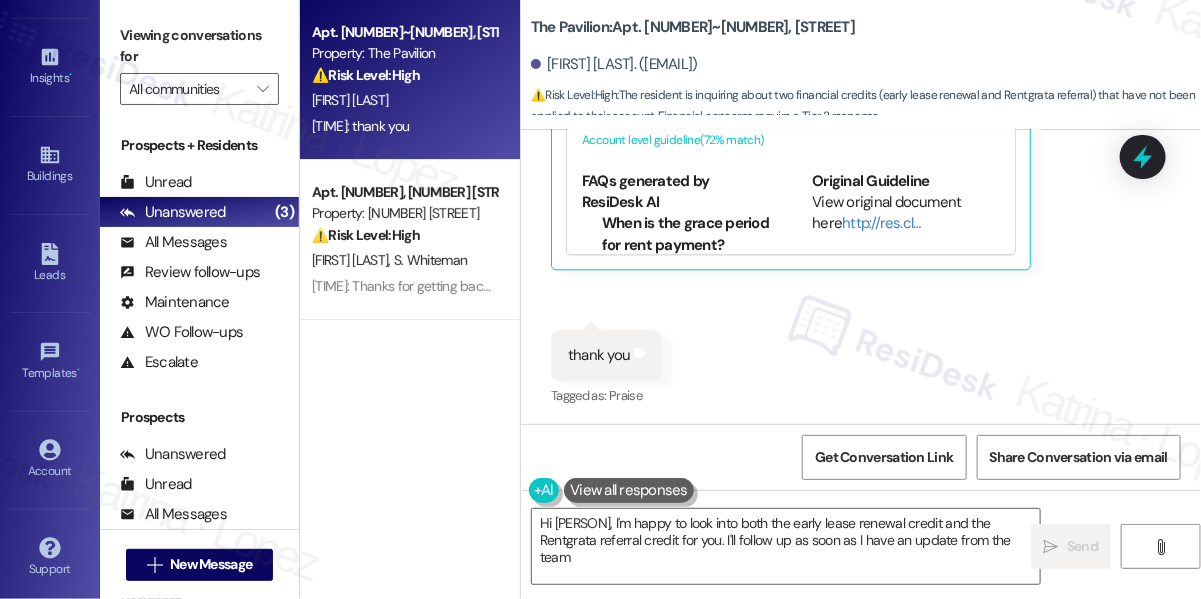 type on "Hi [PERSON], I'm happy to look into both the early lease renewal credit and the Rentgrata referral credit for you. I'll follow up as soon as I have an update from the team!" 